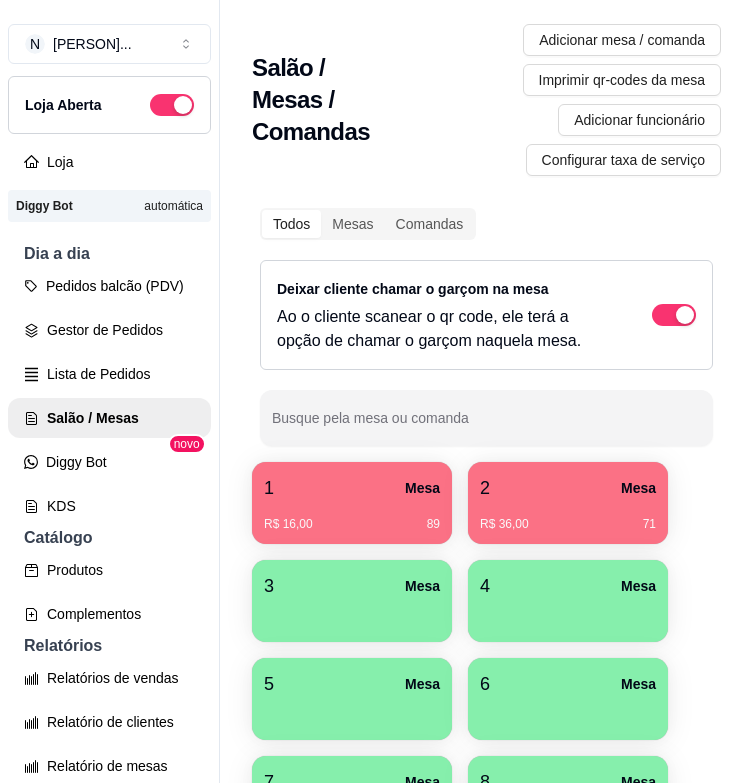 scroll, scrollTop: 0, scrollLeft: 0, axis: both 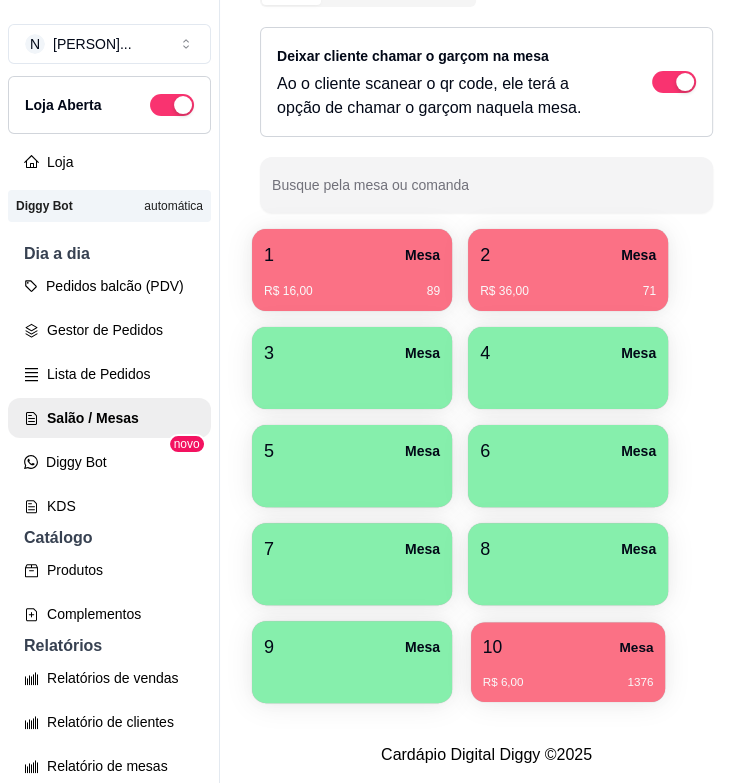 click on "R$ 6,00 [NUMBER]" at bounding box center (568, 683) 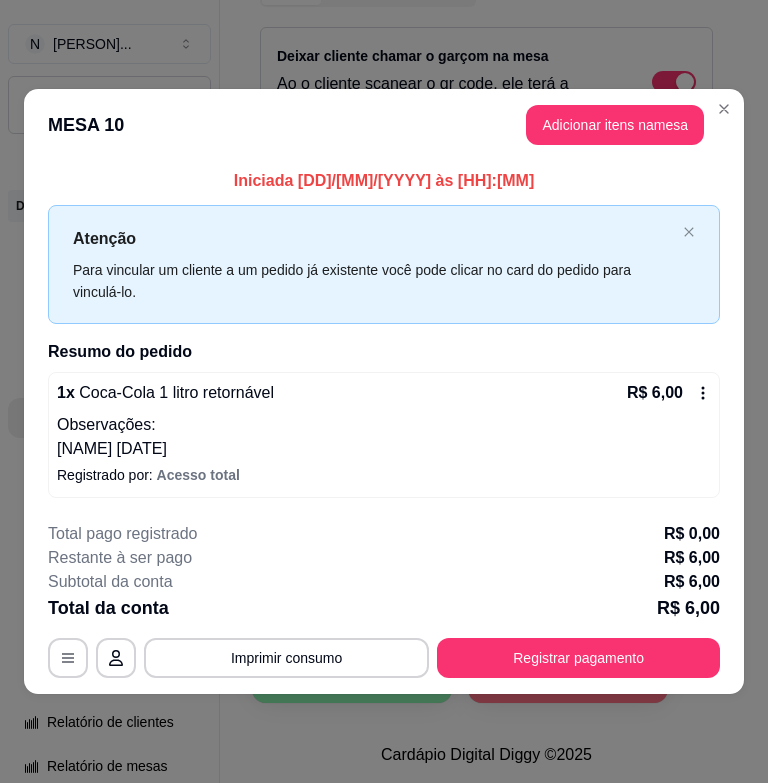 click 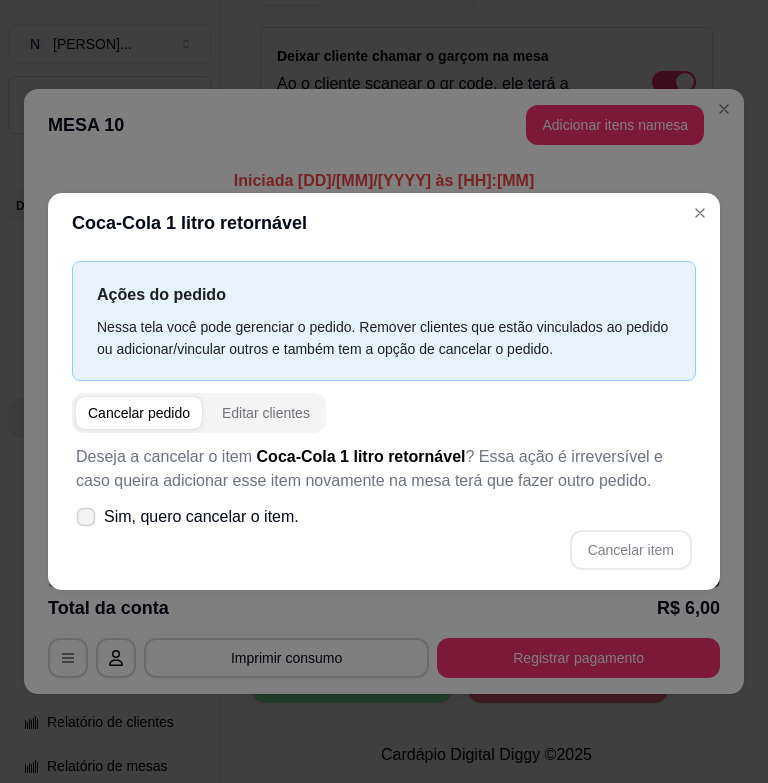 click on "Sim, quero cancelar o item." at bounding box center (201, 517) 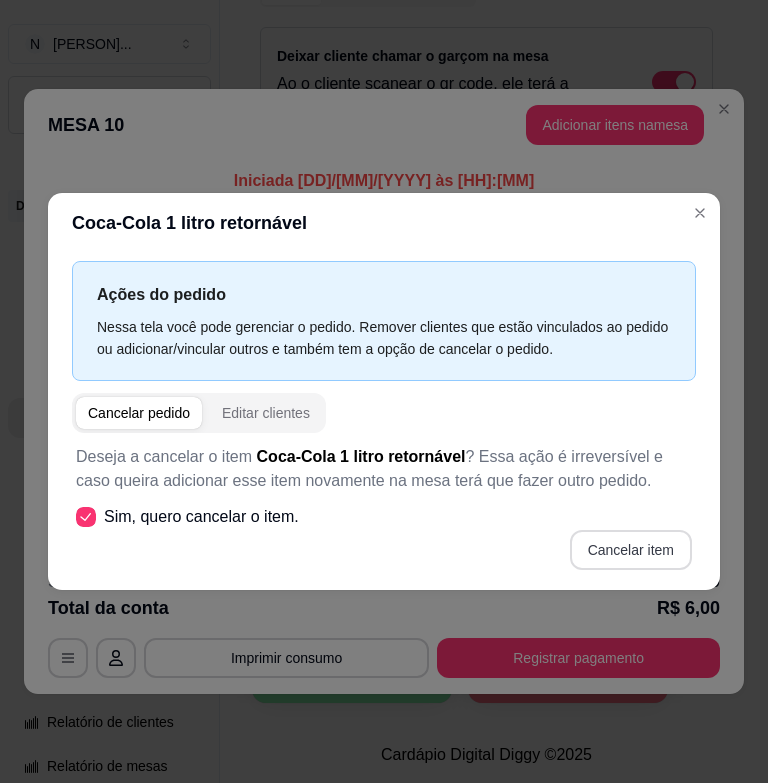 click on "Cancelar item" at bounding box center (631, 550) 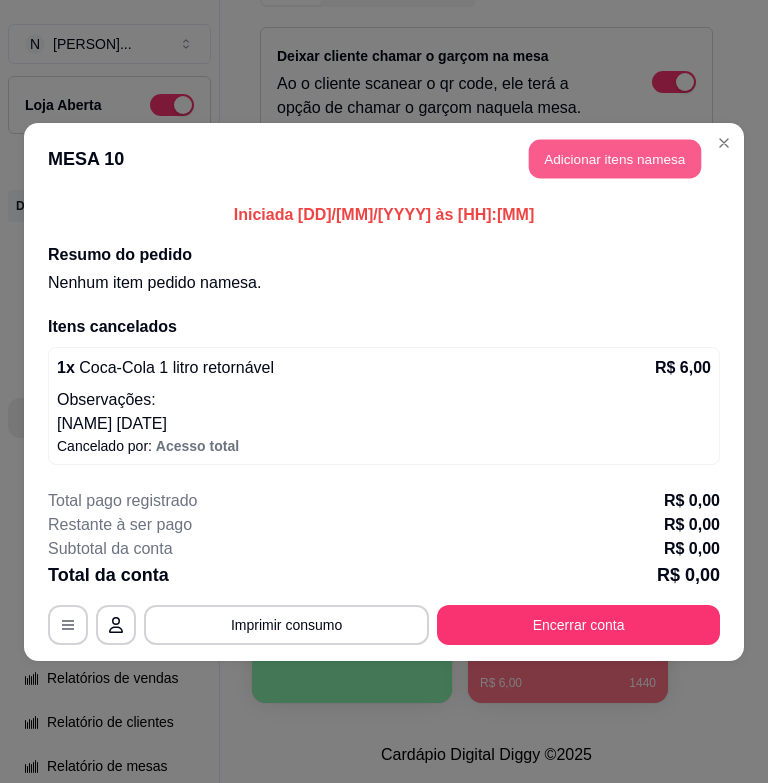 click on "Adicionar itens na  mesa" at bounding box center [615, 158] 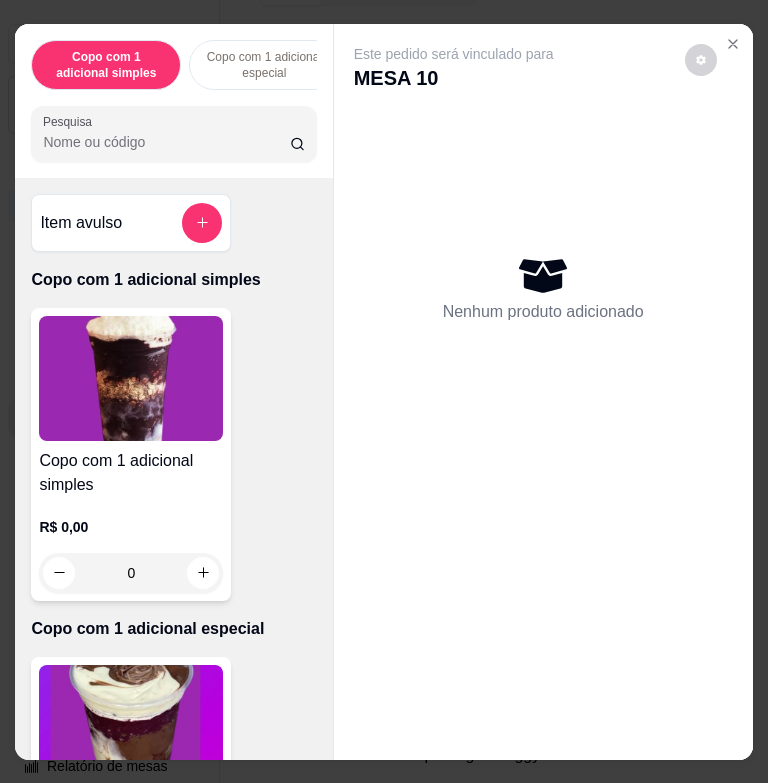 click on "Copo com 1 adicional simples  Copo com 1 adicional especial  Copo com 3 adicionais simples 💜 Copo com 2 adicionais simples e 1 especial💜  Copo com 1 adicional simples e 2 especiais💜  Copo com 3 adicionais especiais  💜 Copo de açaí puro 💜 Açaí na marmita 💜 Barca de açaí 💜 Barca de açaí 💜 Pote 1 litro puro 💜 Pote 2 litros puro 💜 Pote 1 litro recheado com creme laka💜 Pote 1 litro recheado com creme de nutella💜 Escolha seus adicionais a parte  Fondue Fondue na tijela💜 Pote 1 litro de sorvete  Sorvetes Bolas Milk-shake  Roleta P (500 ml)  Roleta de açaí 💜 Picolé  SORVETE 0% DE AÇÚCAR 200 ml  Pote 1,8 litros   Bombons Skimos (8 unidades) Cascão 2 bolas Casquinha  Cestinha 2 bolas Combo Família 💜 Marmita P (350 ml)  Marmita de açaí G (1100 ml) Petit Gâteau Milk shake gourmet Bebidas  Doces Pesquisa" at bounding box center (173, 101) 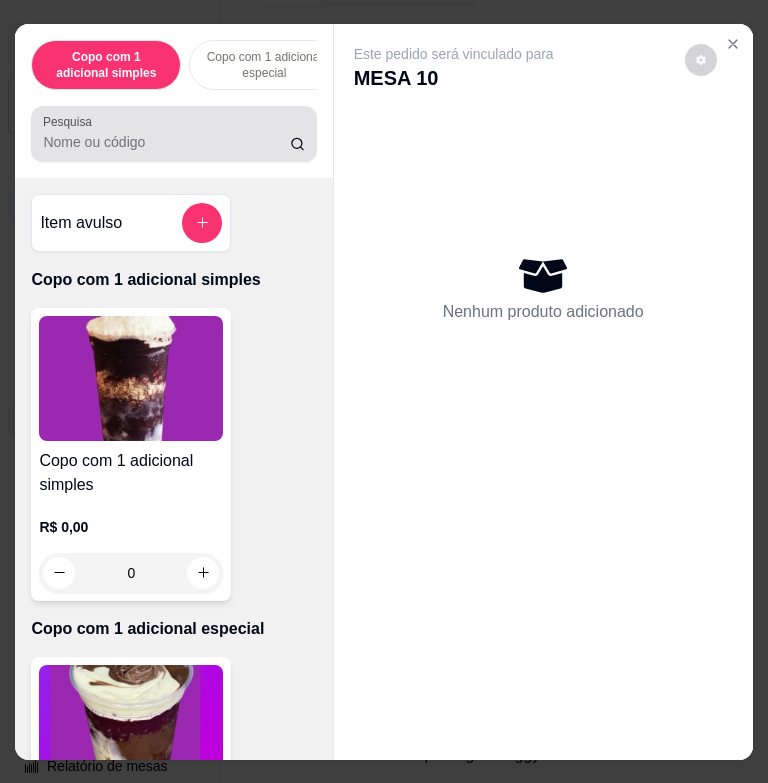 click on "Pesquisa" at bounding box center [173, 134] 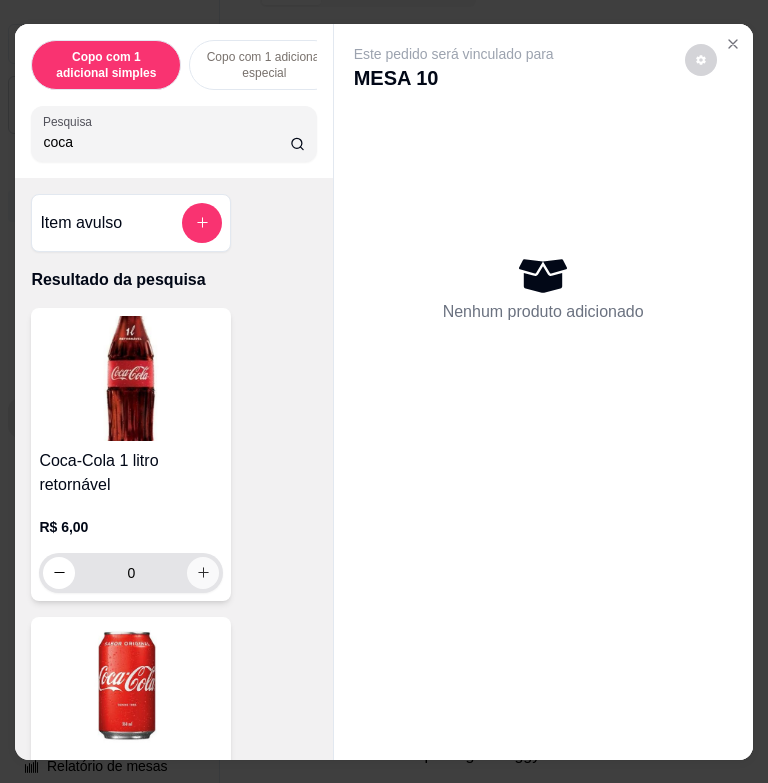 type on "coca" 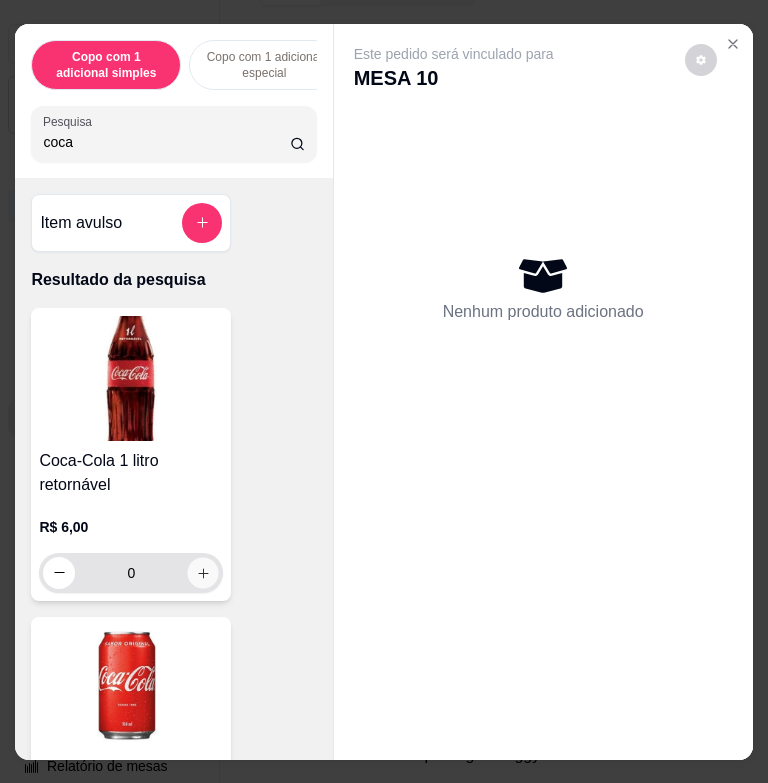 click at bounding box center [203, 572] 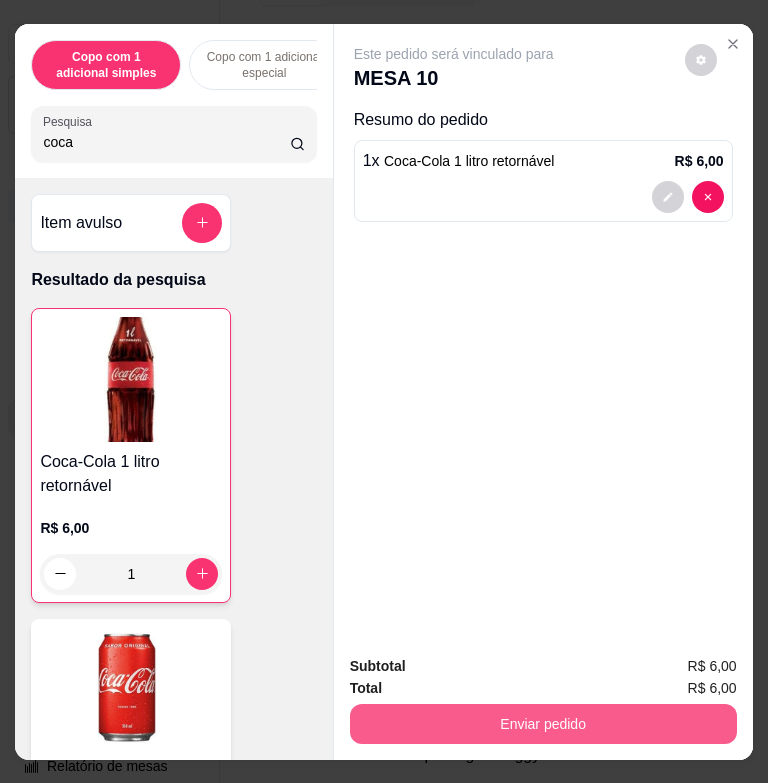 click on "Enviar pedido" at bounding box center [543, 724] 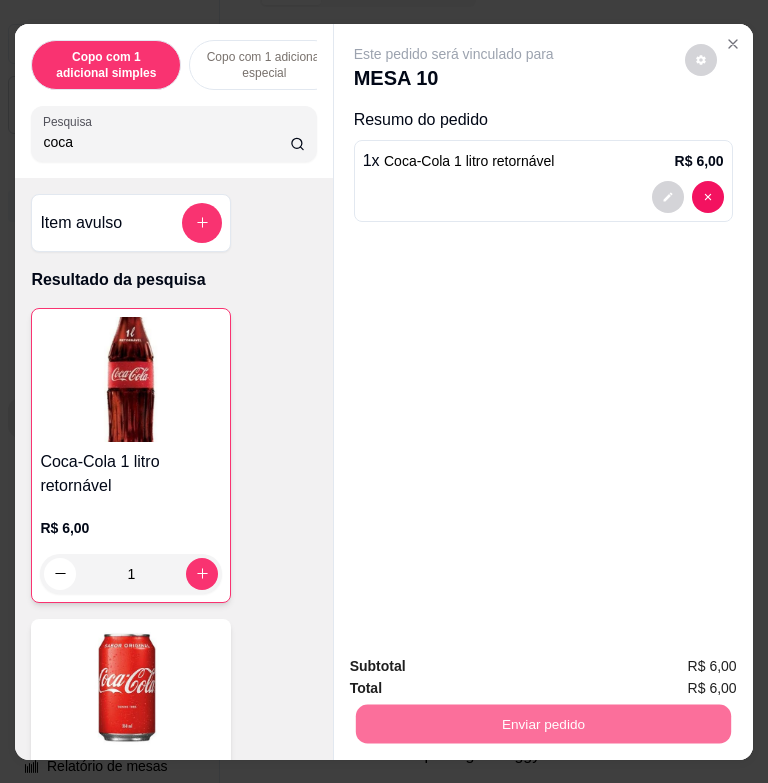 click on "Não registrar e enviar pedido" at bounding box center (473, 666) 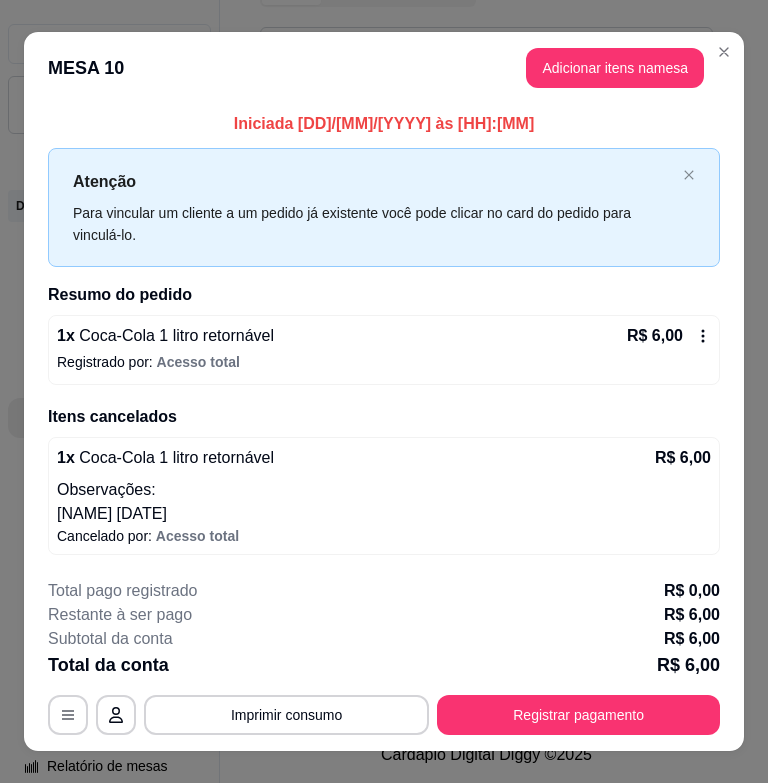click on "MESA 10 Adicionar itens na  mesa" at bounding box center (384, 68) 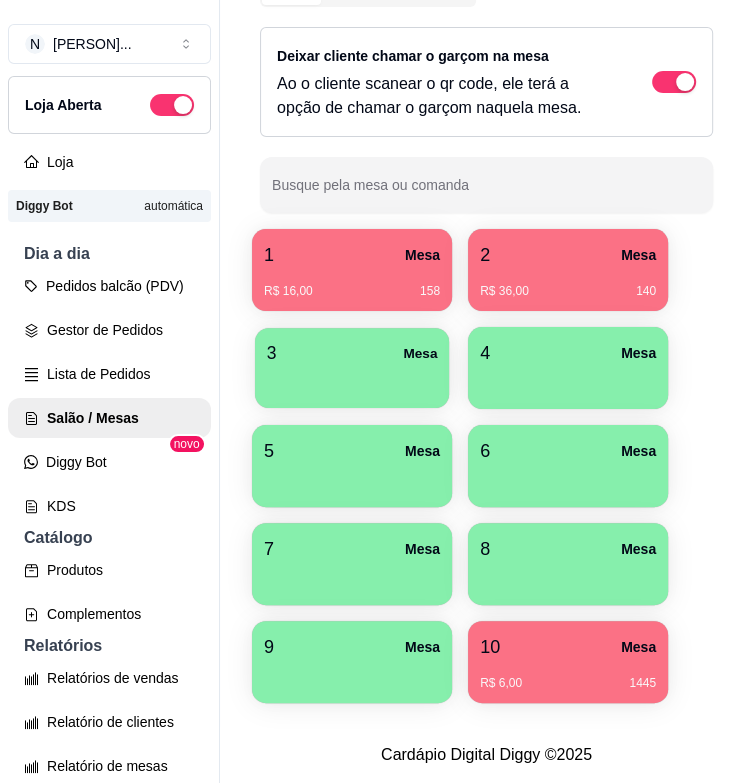 click on "3 Mesa" at bounding box center (352, 353) 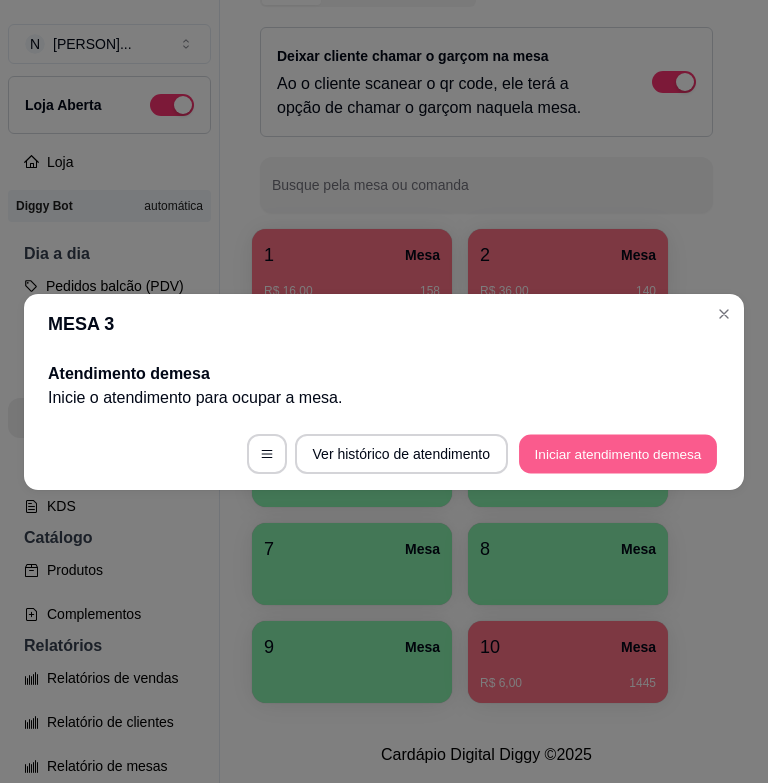click on "Iniciar atendimento de  mesa" at bounding box center [618, 453] 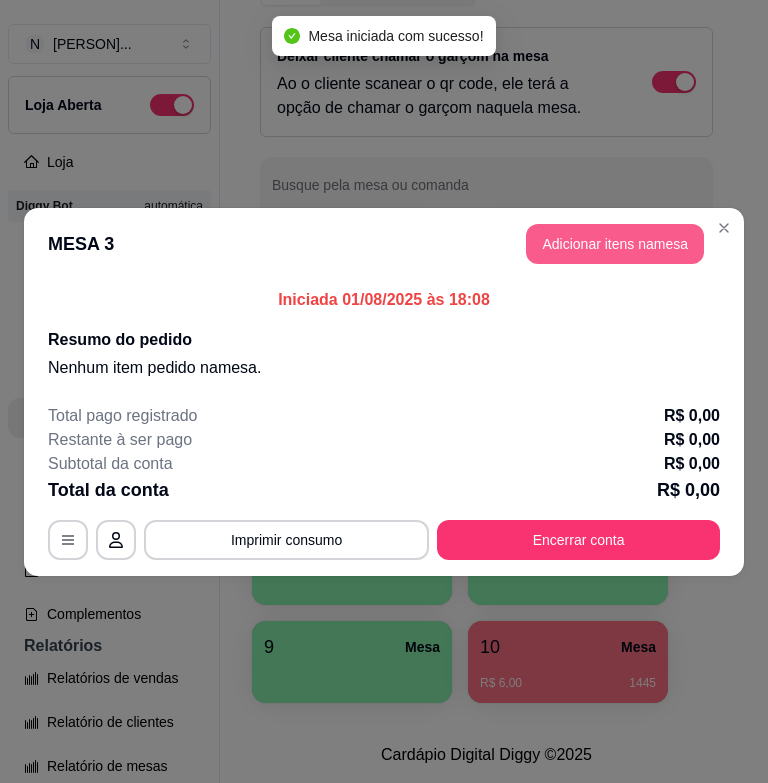 click on "Adicionar itens na  mesa" at bounding box center (615, 244) 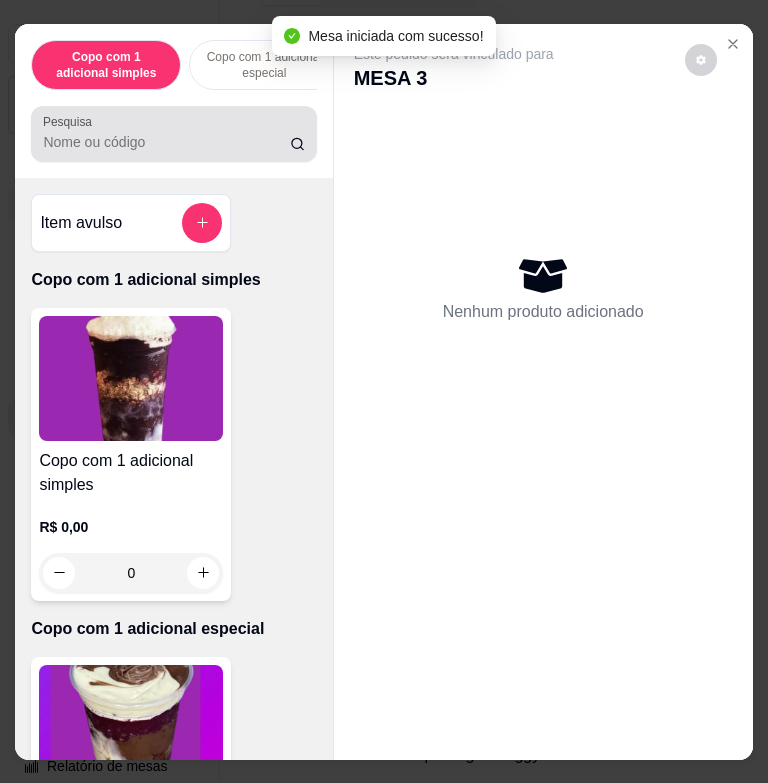click on "Pesquisa" at bounding box center [173, 134] 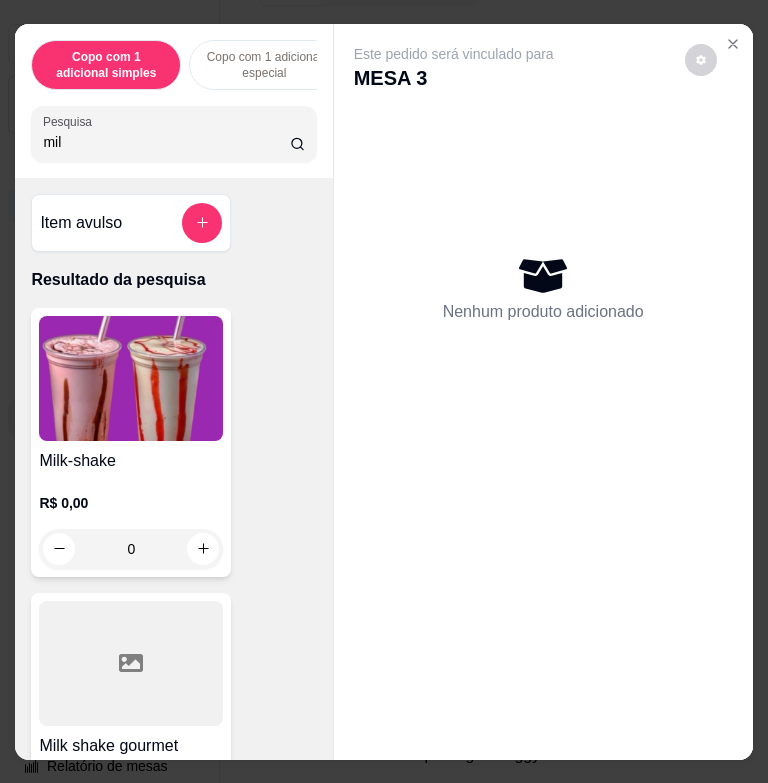 type on "mil" 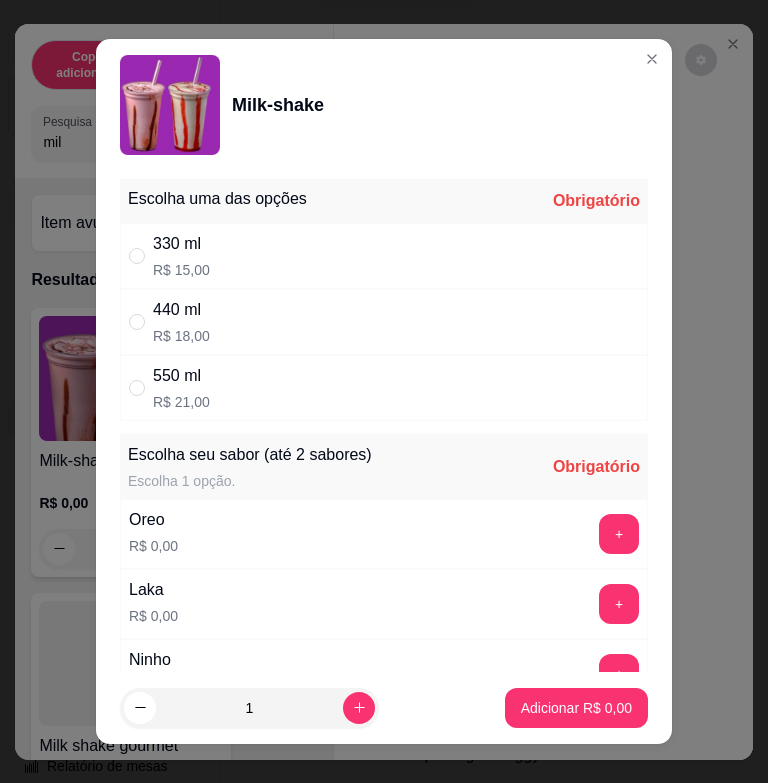 click on "440 ml R$ 18,00" at bounding box center (384, 322) 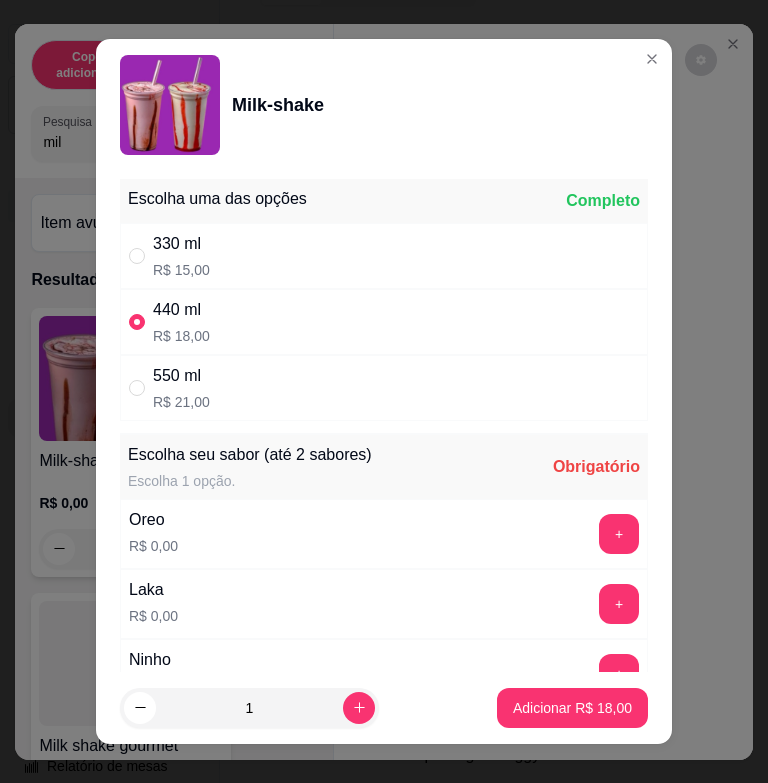 scroll, scrollTop: 24, scrollLeft: 0, axis: vertical 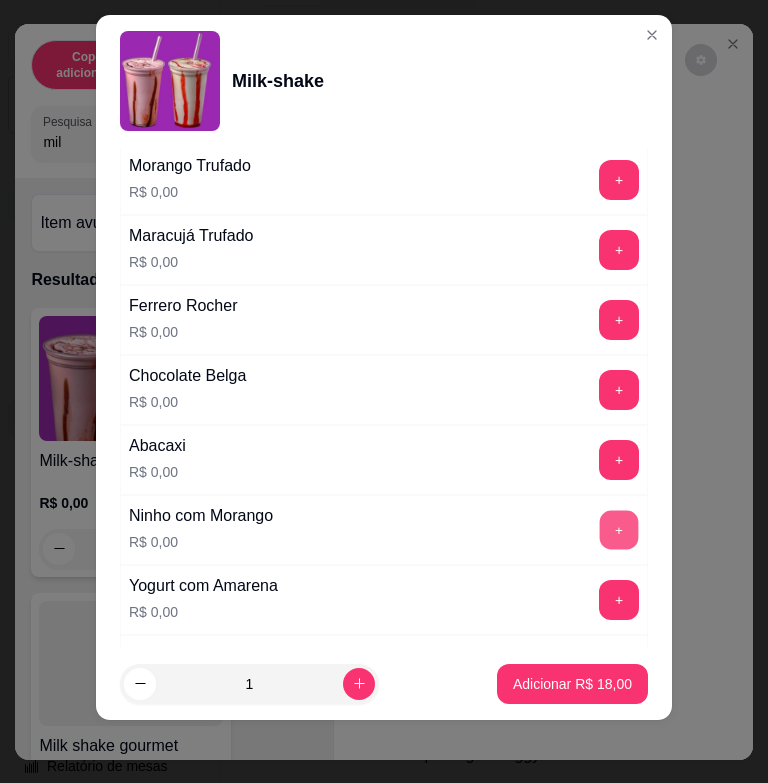 click on "+" at bounding box center (619, 530) 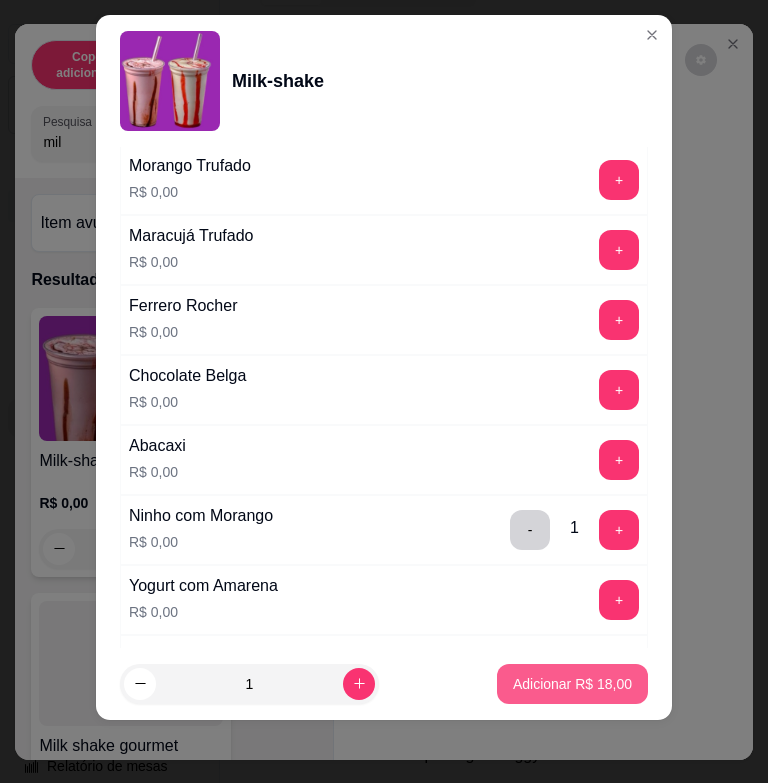 click on "Adicionar   R$ 18,00" at bounding box center [572, 684] 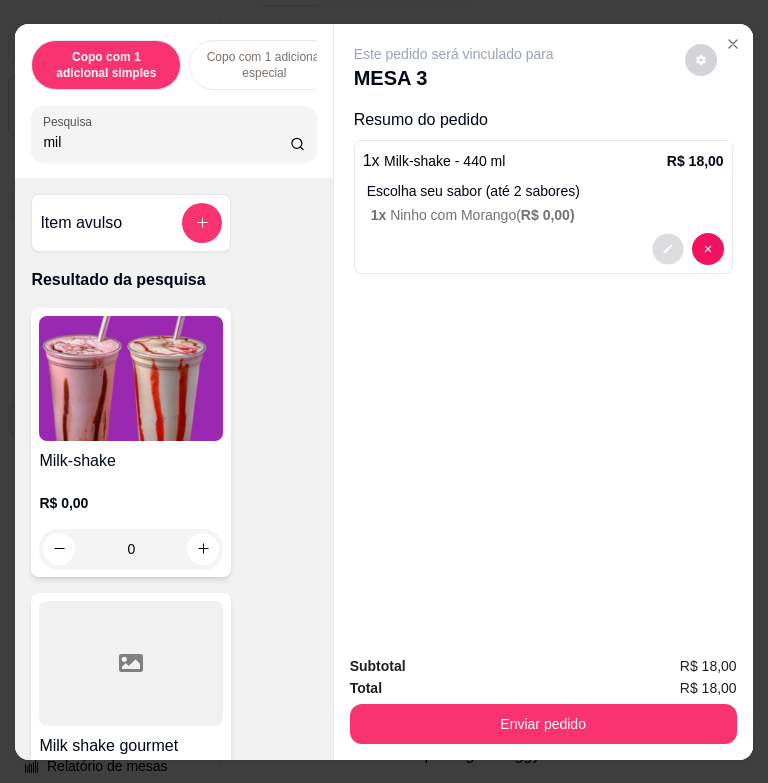 click 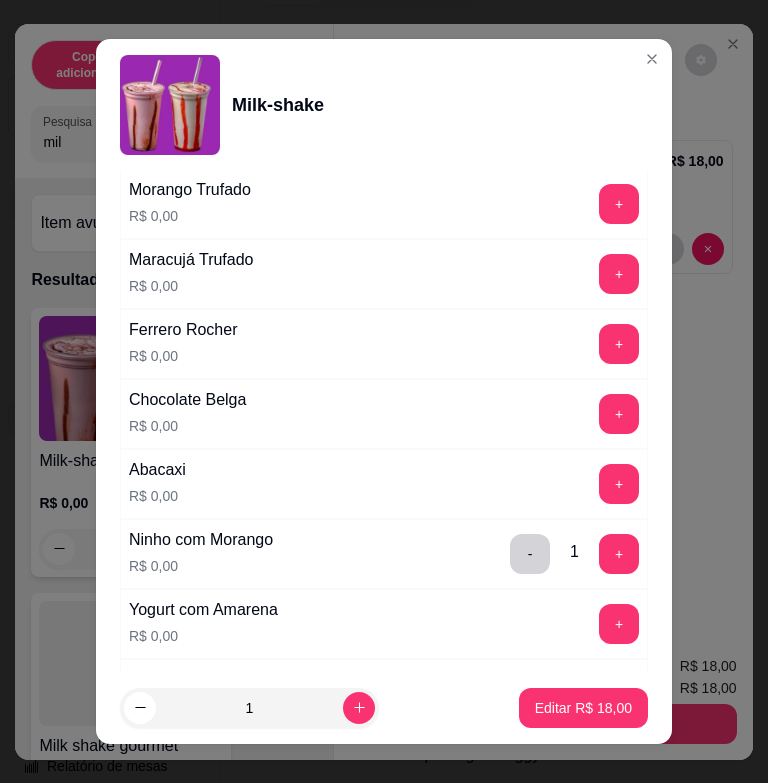 scroll, scrollTop: 1993, scrollLeft: 0, axis: vertical 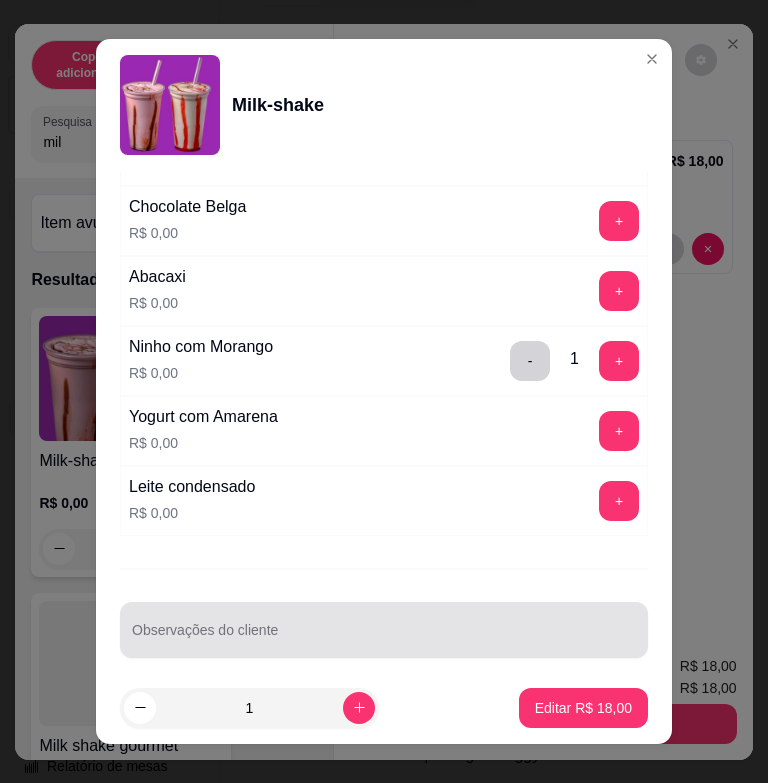 click at bounding box center (384, 630) 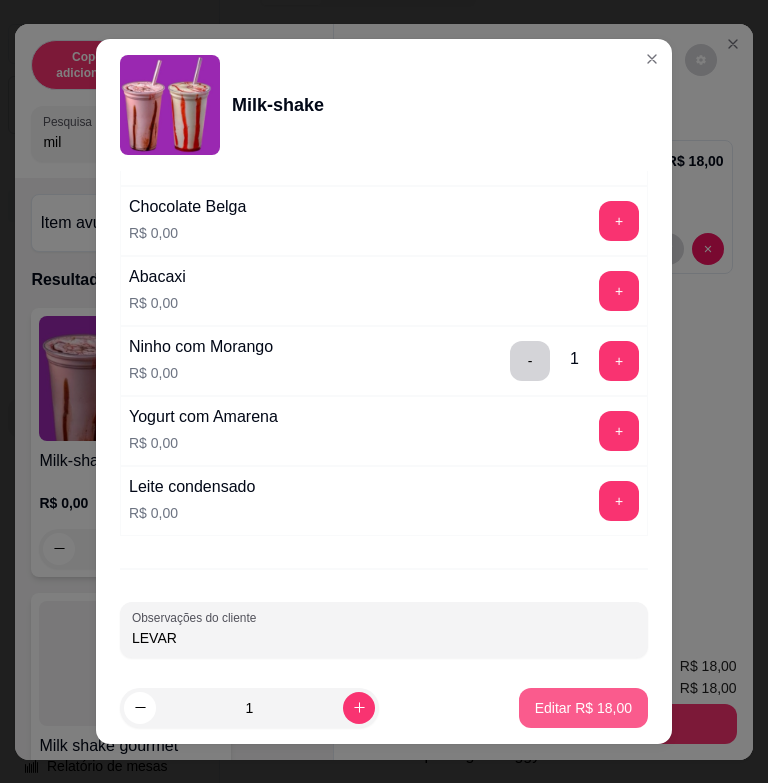type on "LEVAR" 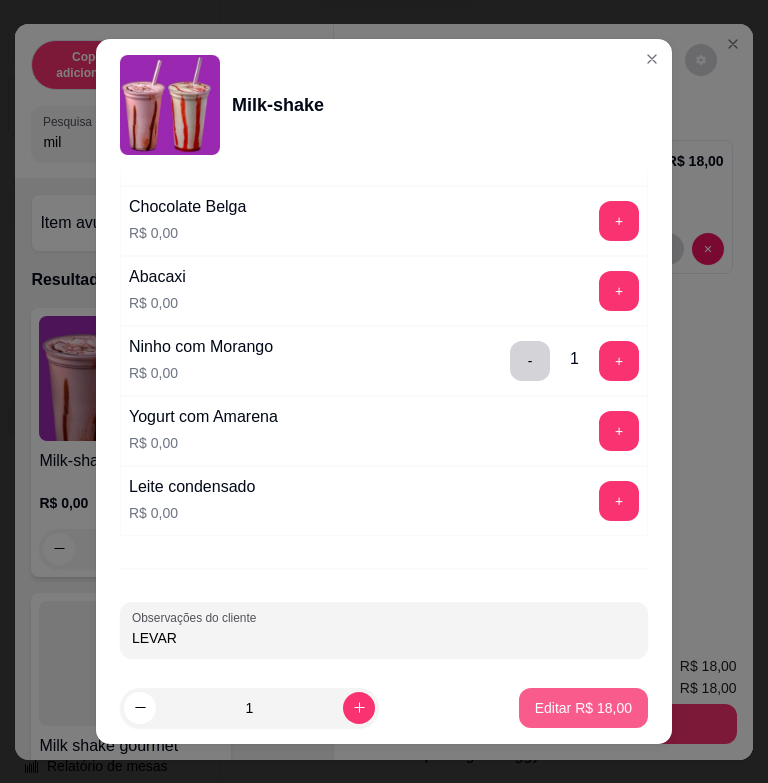 click on "Editar   R$ 18,00" at bounding box center (583, 708) 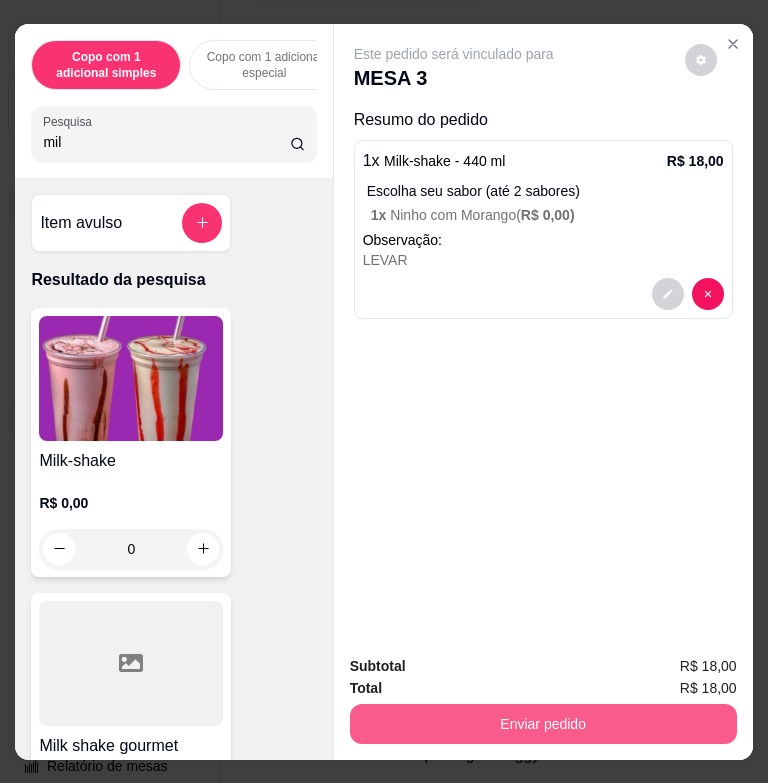 click on "Enviar pedido" at bounding box center (543, 724) 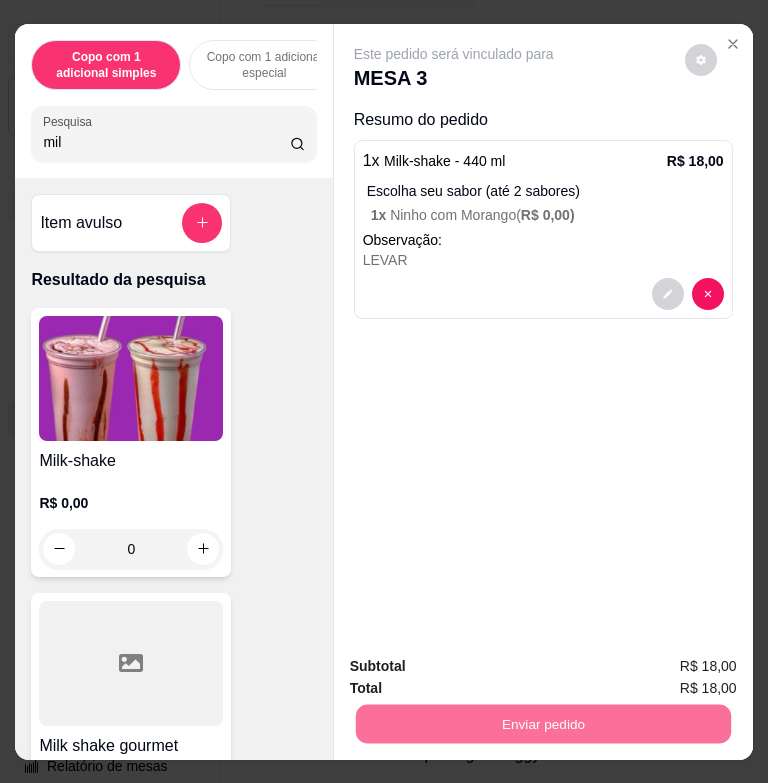 click on "Não registrar e enviar pedido" at bounding box center (473, 666) 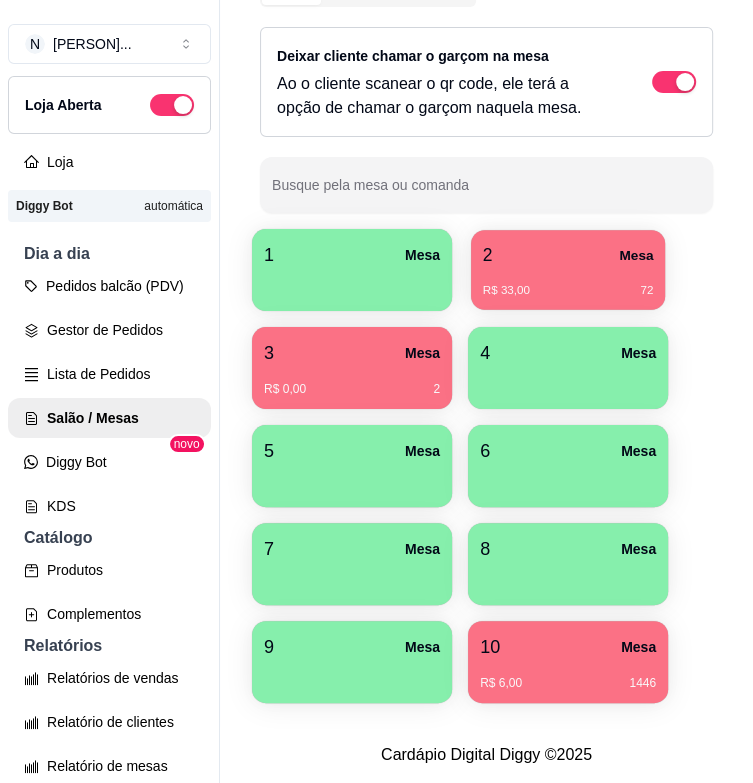 click on "2 Mesa" at bounding box center (568, 255) 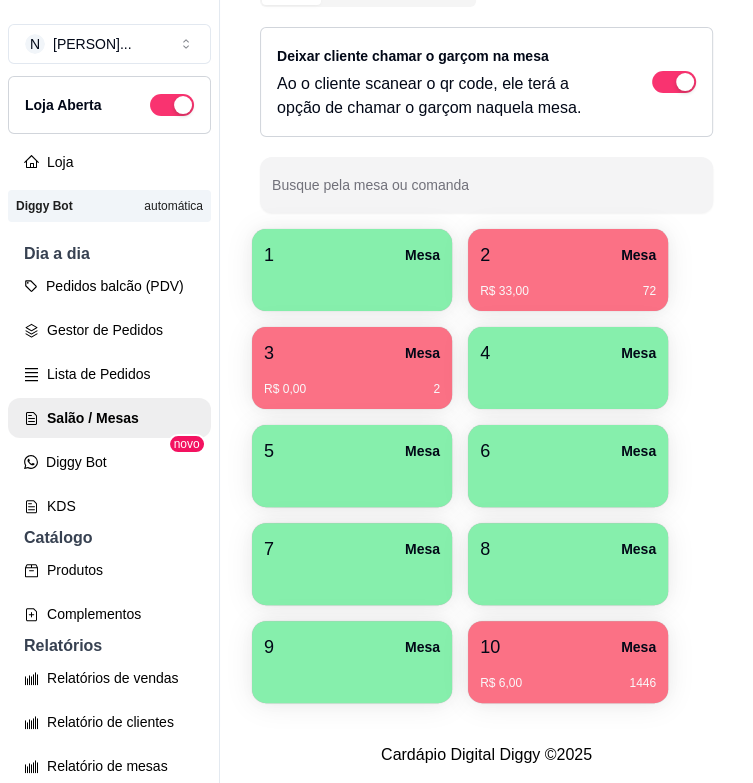 click on "Todos Mesas Comandas Deixar cliente chamar o garçom na mesa Ao o cliente scanear o qr code, ele terá a opção de chamar o garçom naquela mesa. Busque pela mesa ou comanda" at bounding box center [486, 94] 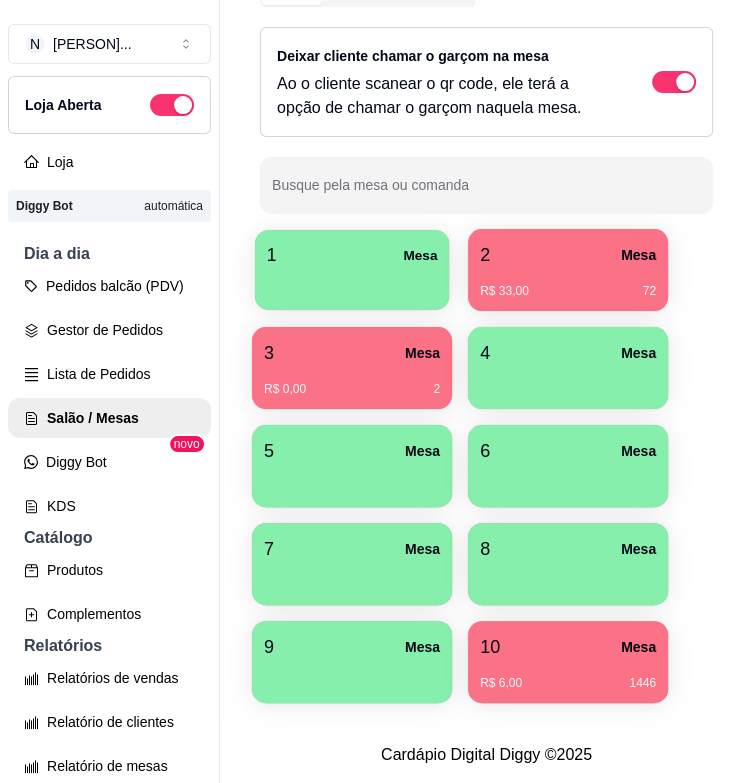 click on "1 Mesa" at bounding box center [352, 255] 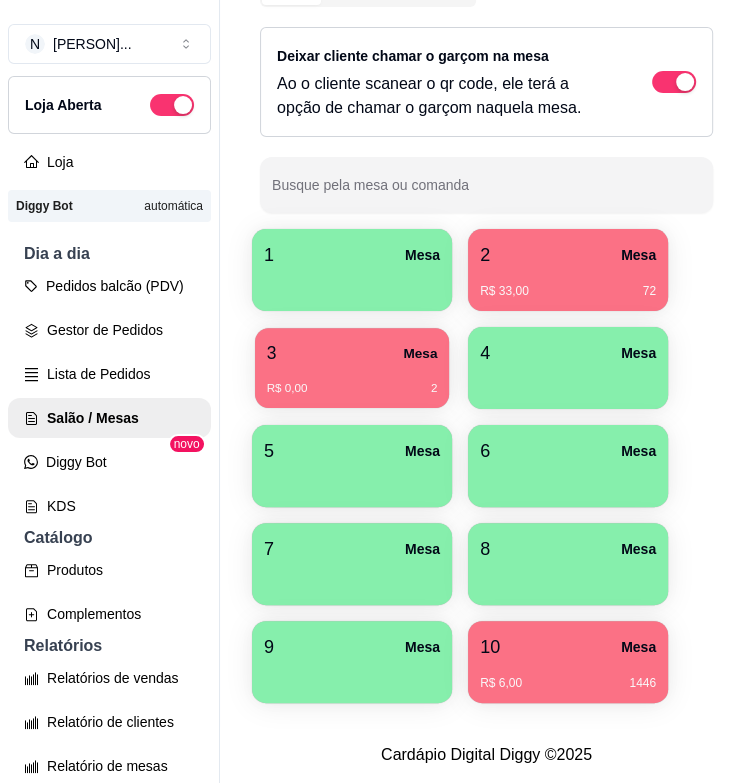 click on "R$ 0,00 2" at bounding box center [352, 381] 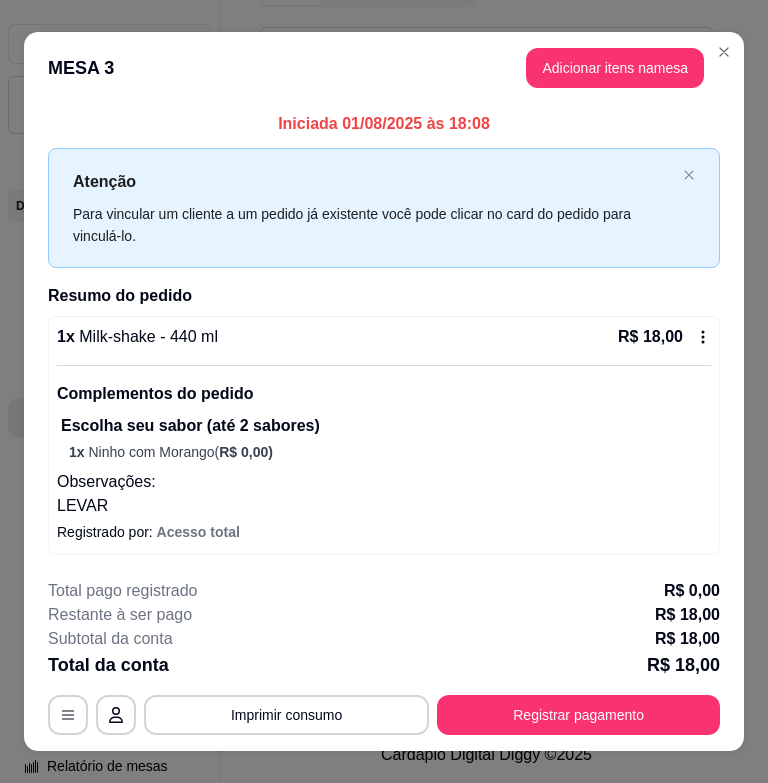 click on "Adicionar itens na  mesa" at bounding box center [615, 68] 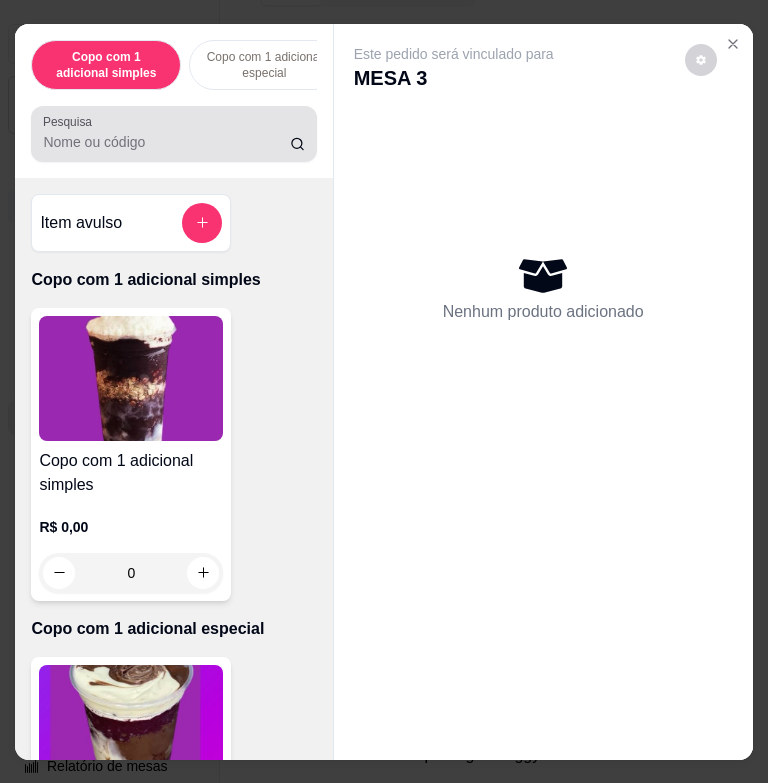 click at bounding box center (173, 134) 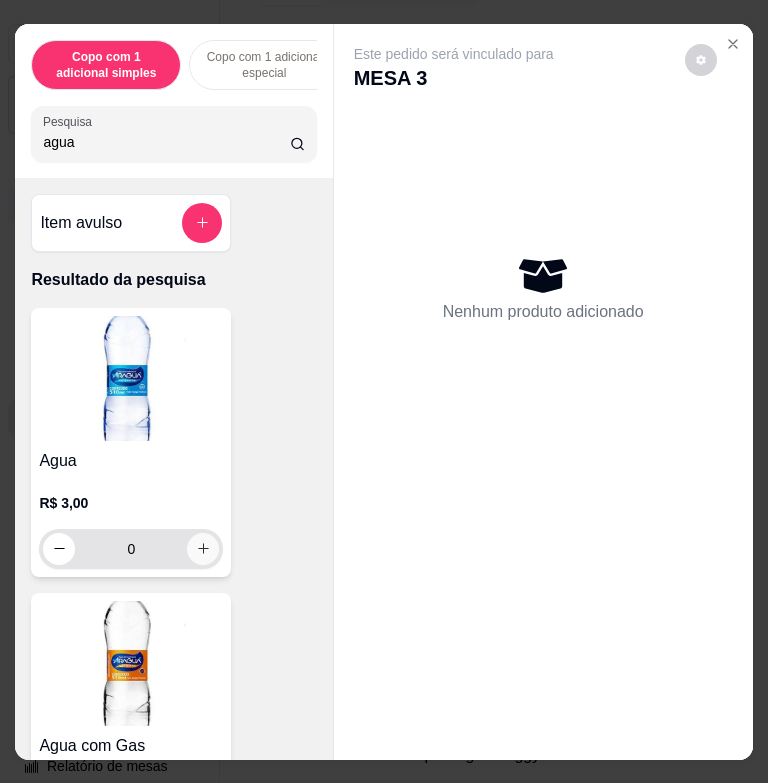 type on "agua" 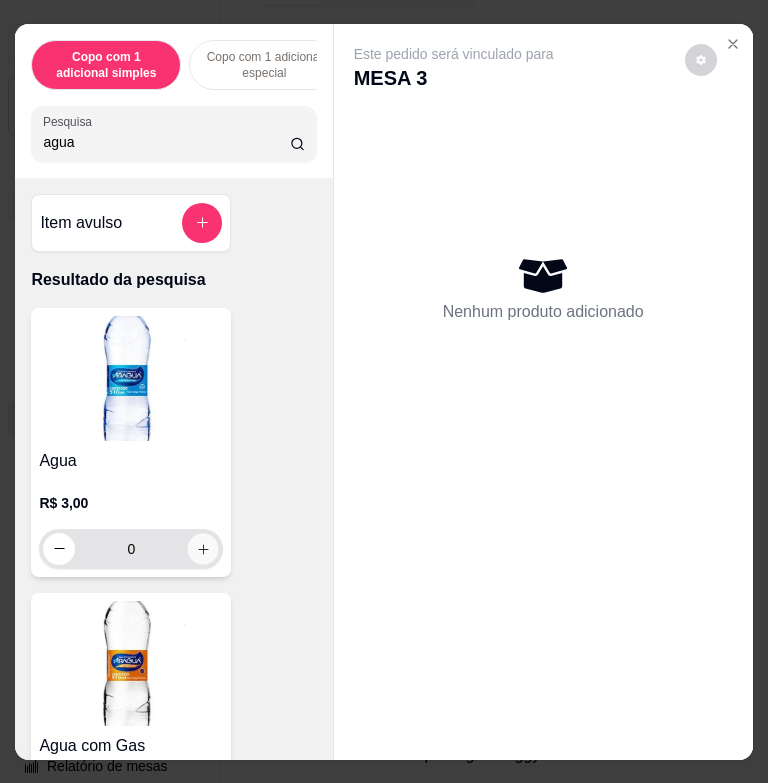 click 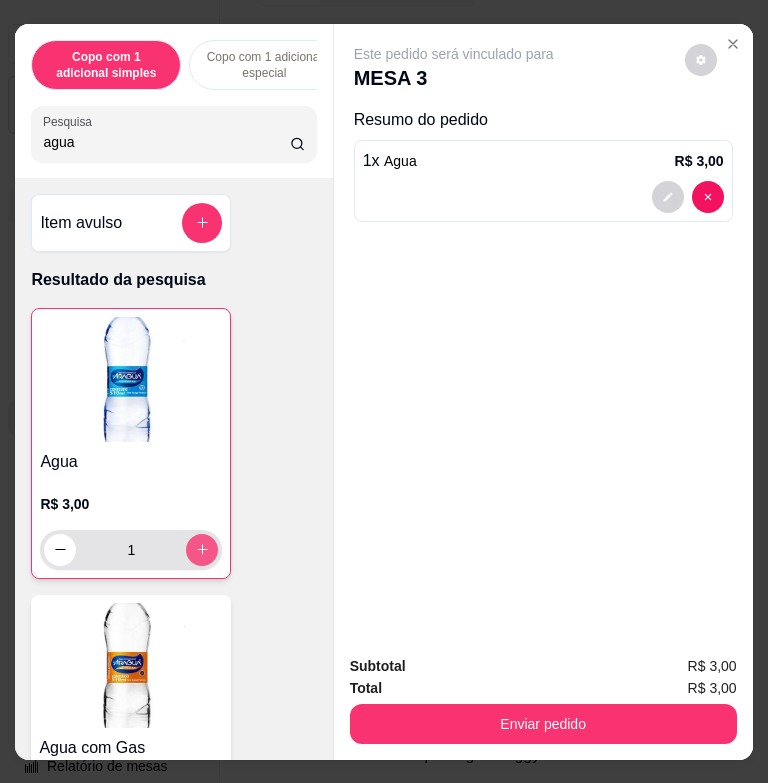click 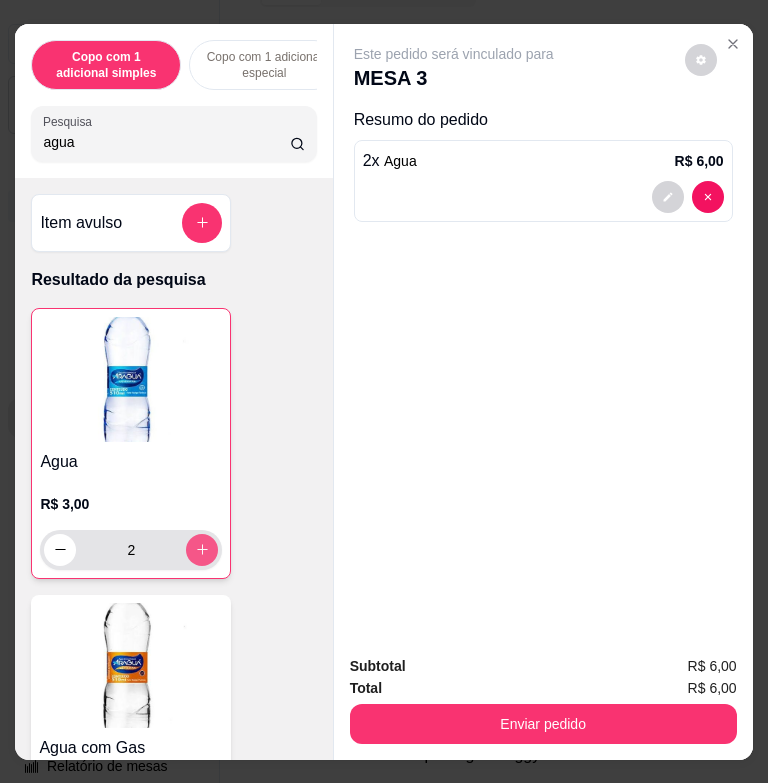 click 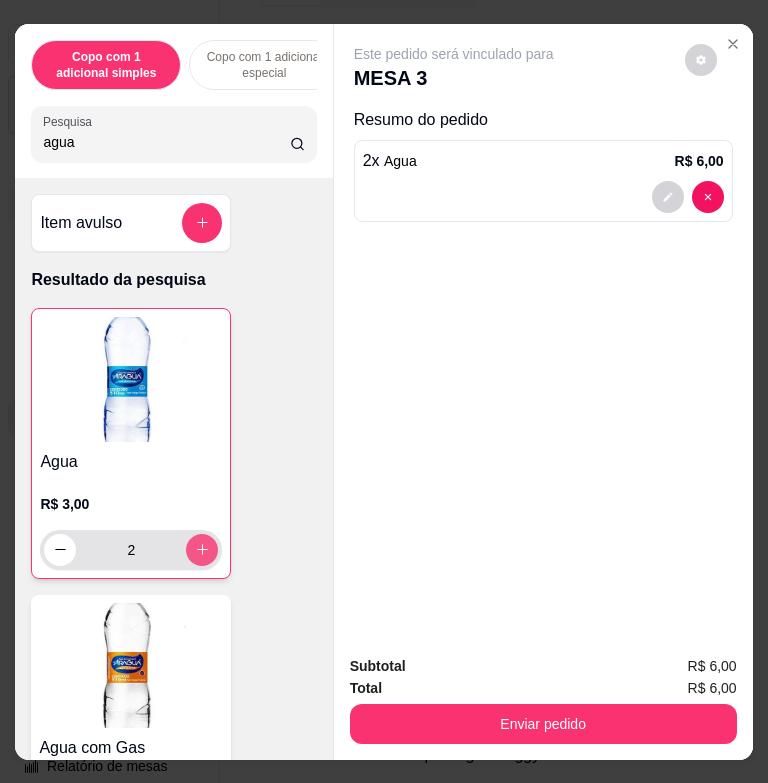 type on "3" 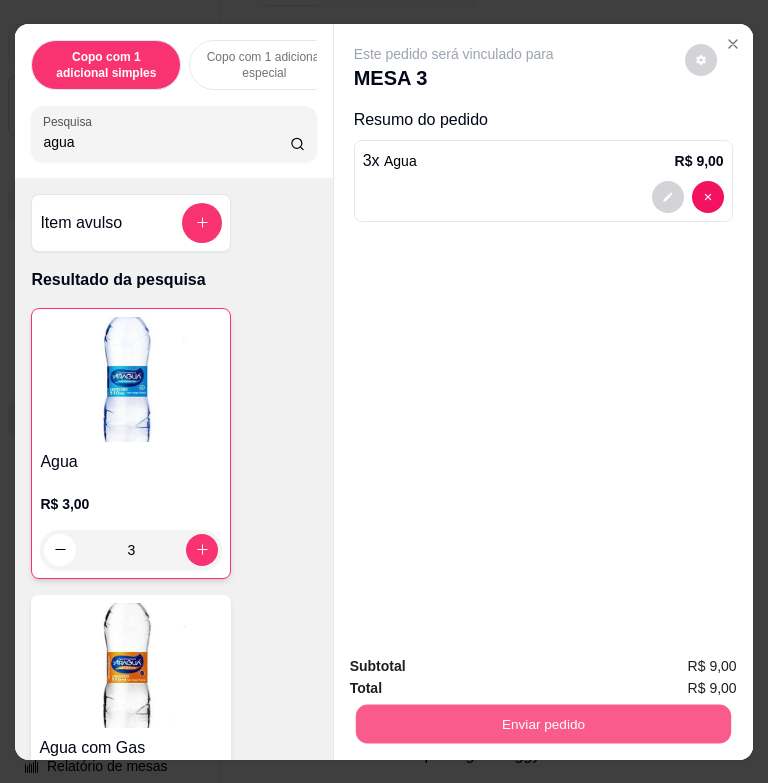click on "Enviar pedido" at bounding box center (542, 723) 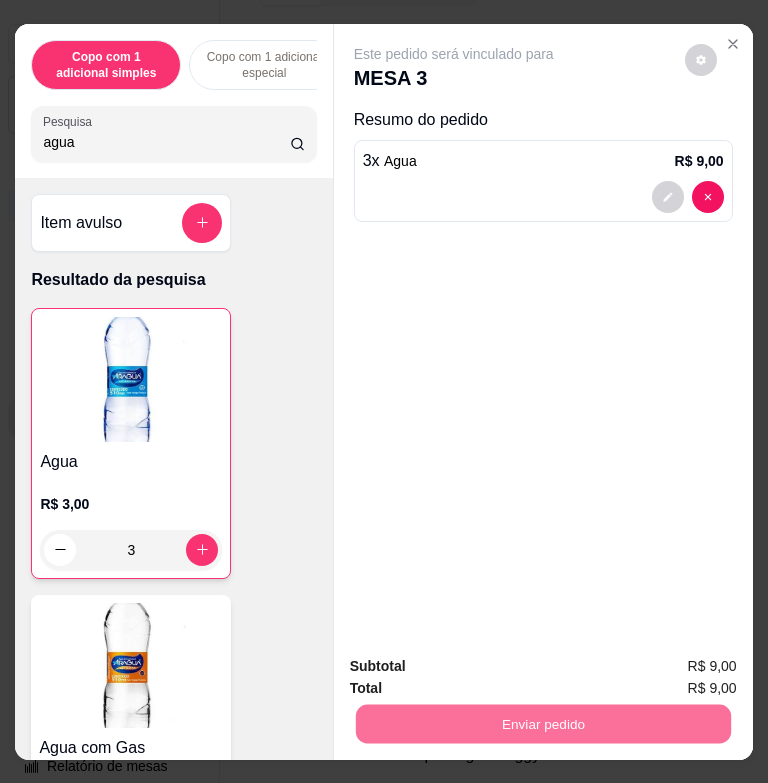 click on "Não registrar e enviar pedido" at bounding box center (473, 667) 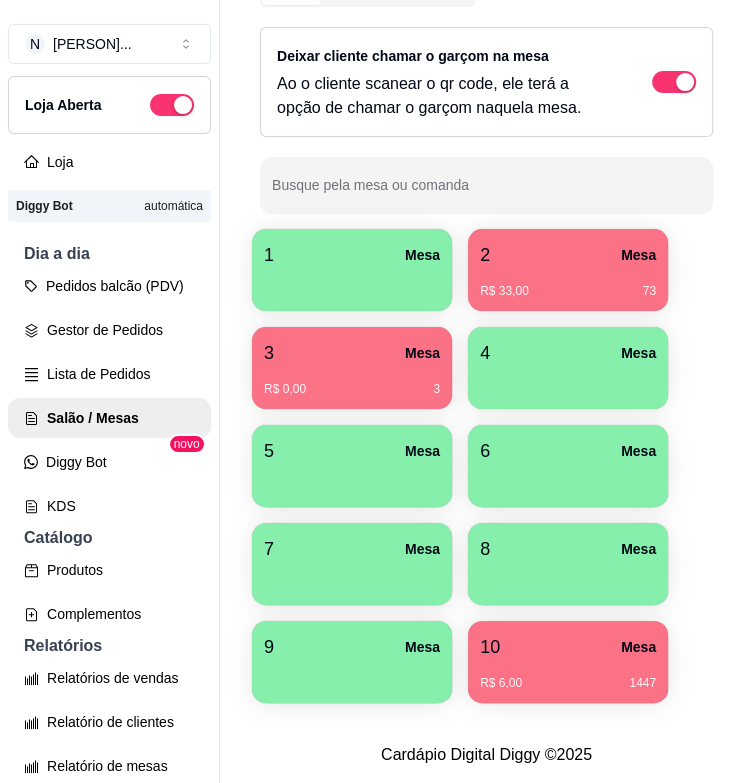 click on "3 Mesa" at bounding box center (352, 353) 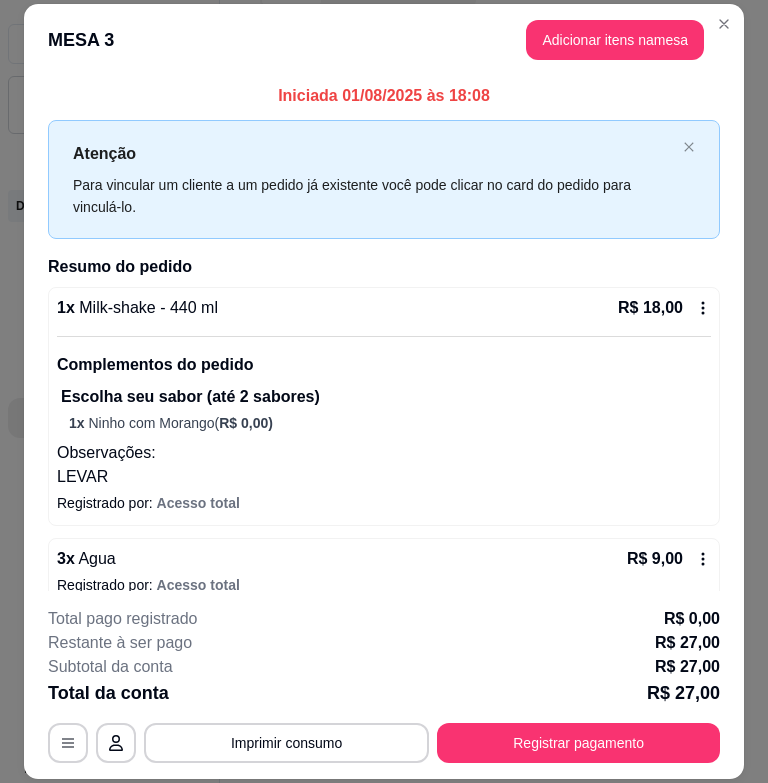scroll, scrollTop: 24, scrollLeft: 0, axis: vertical 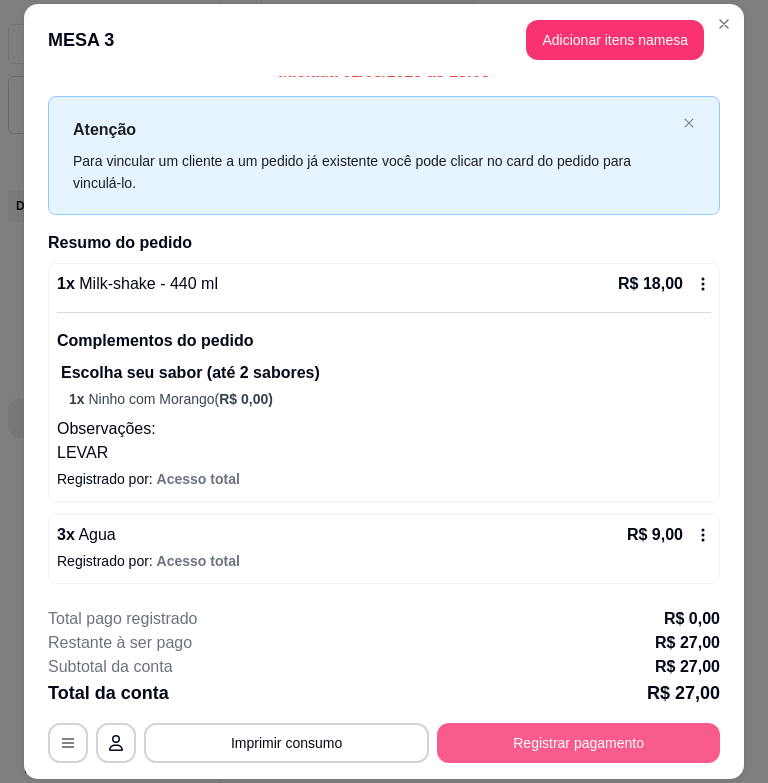 click on "Registrar pagamento" at bounding box center (578, 743) 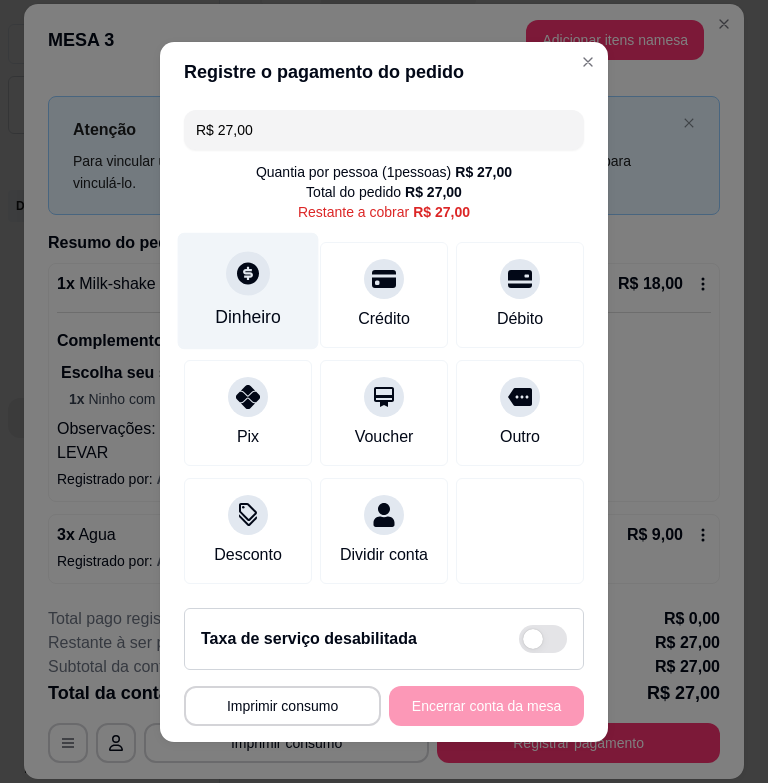 click on "Dinheiro" at bounding box center (248, 290) 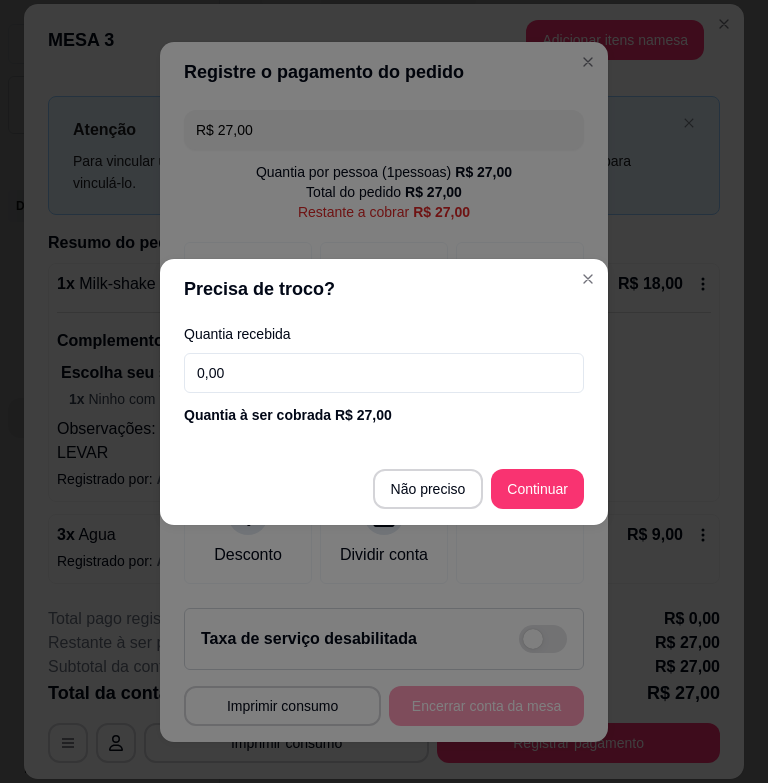 click on "0,00" at bounding box center [384, 373] 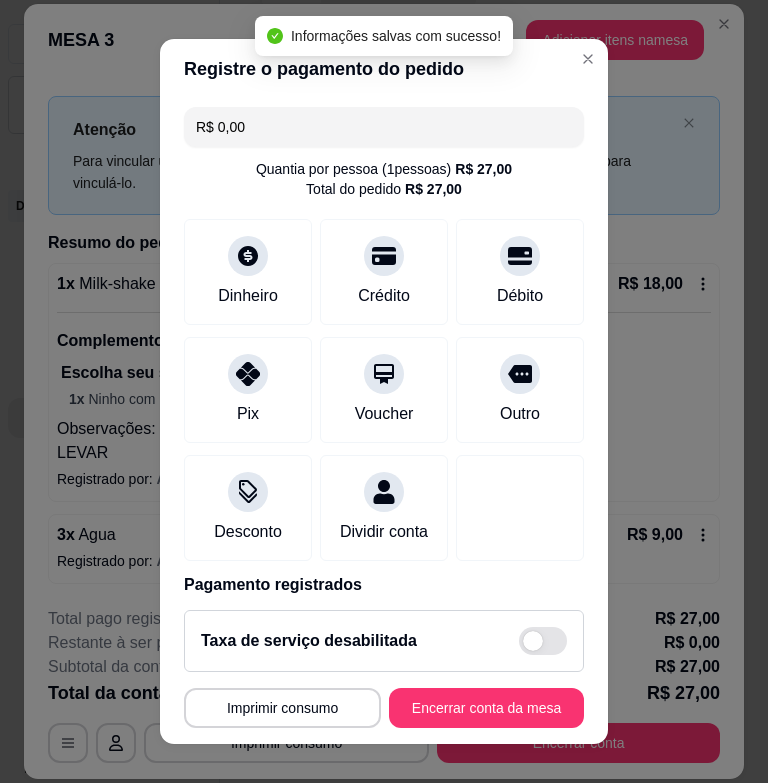 type on "R$ 0,00" 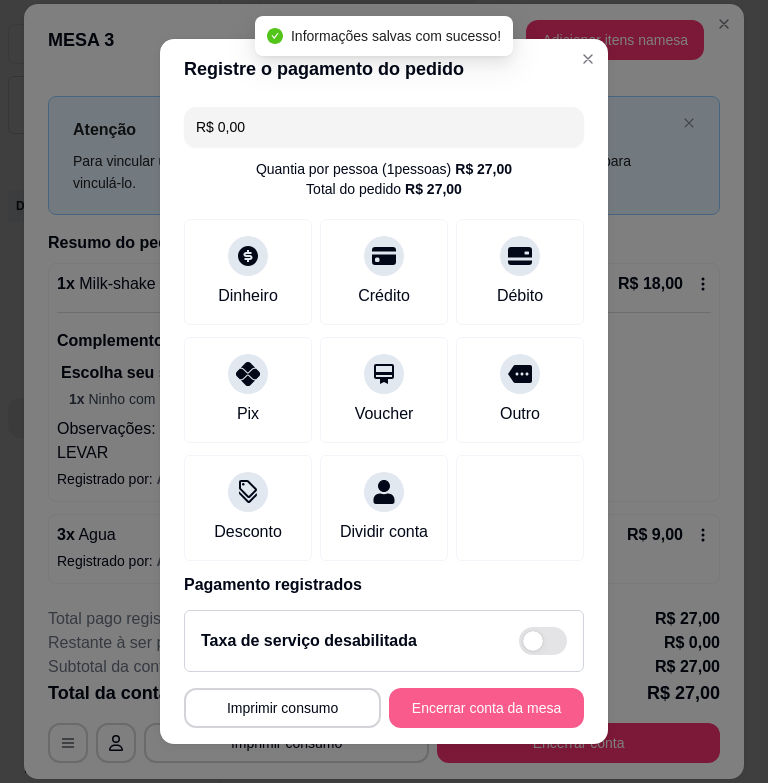 click on "Encerrar conta da mesa" at bounding box center [486, 708] 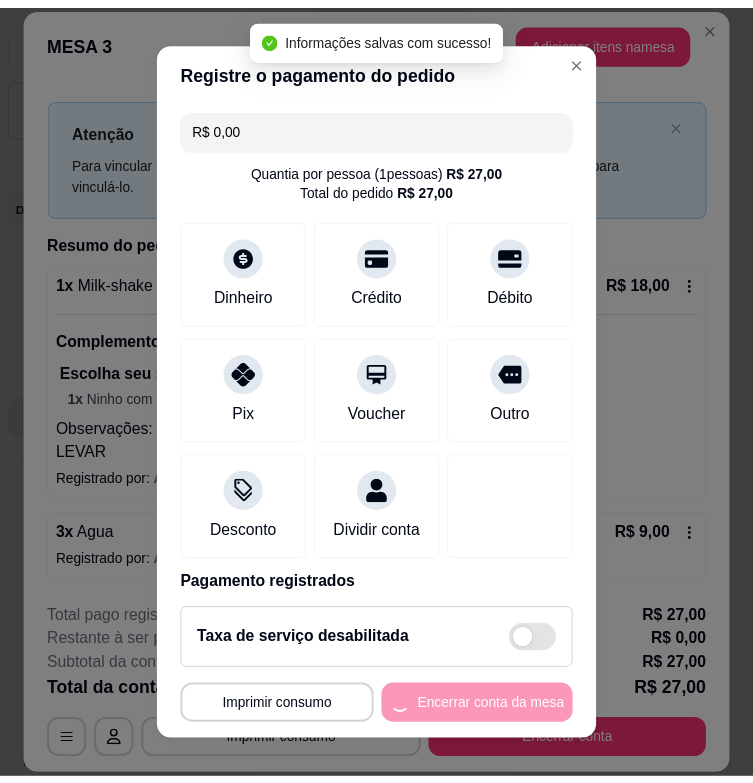 scroll, scrollTop: 0, scrollLeft: 0, axis: both 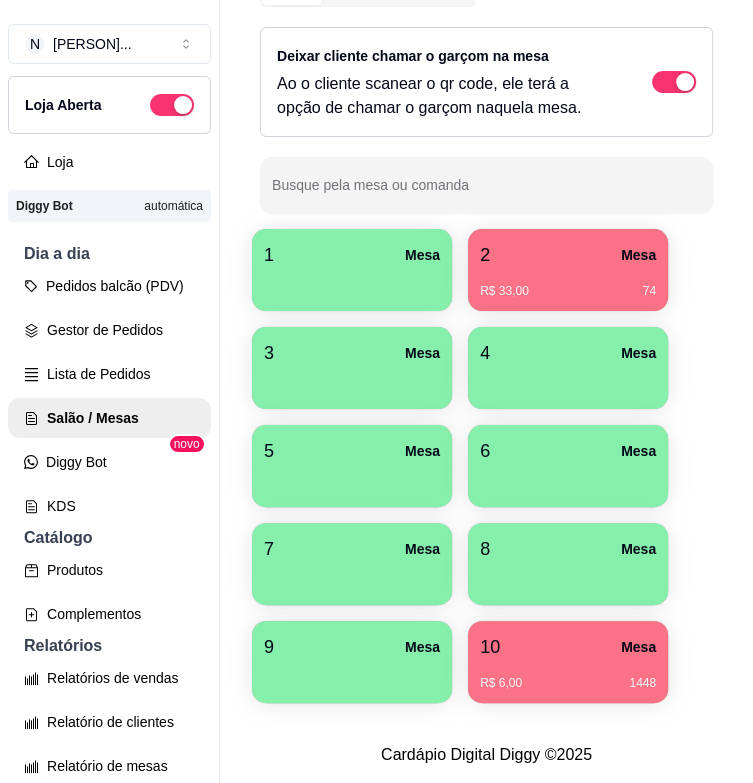click on "R$ 6,00 [NUMBER]" at bounding box center (568, 683) 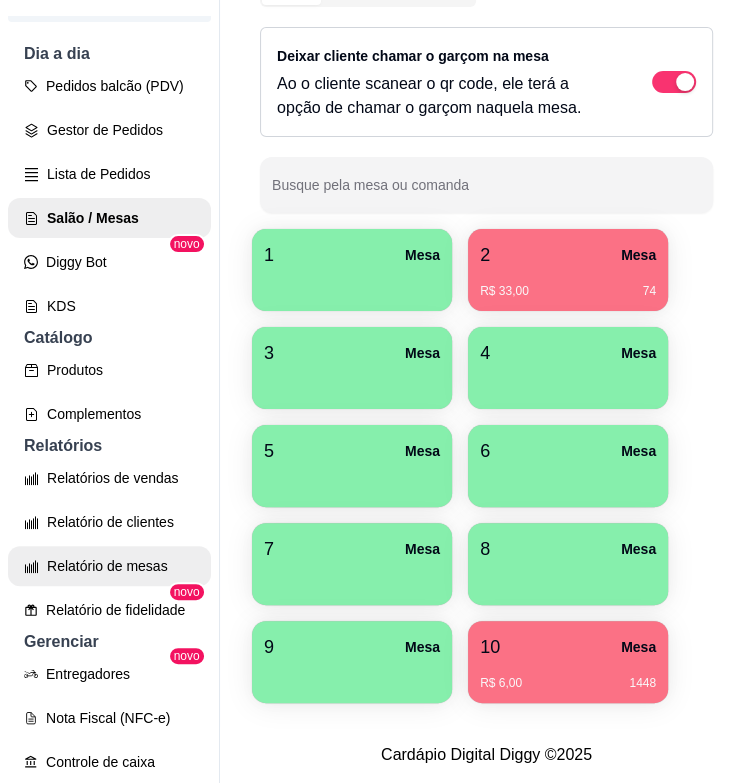 scroll, scrollTop: 400, scrollLeft: 0, axis: vertical 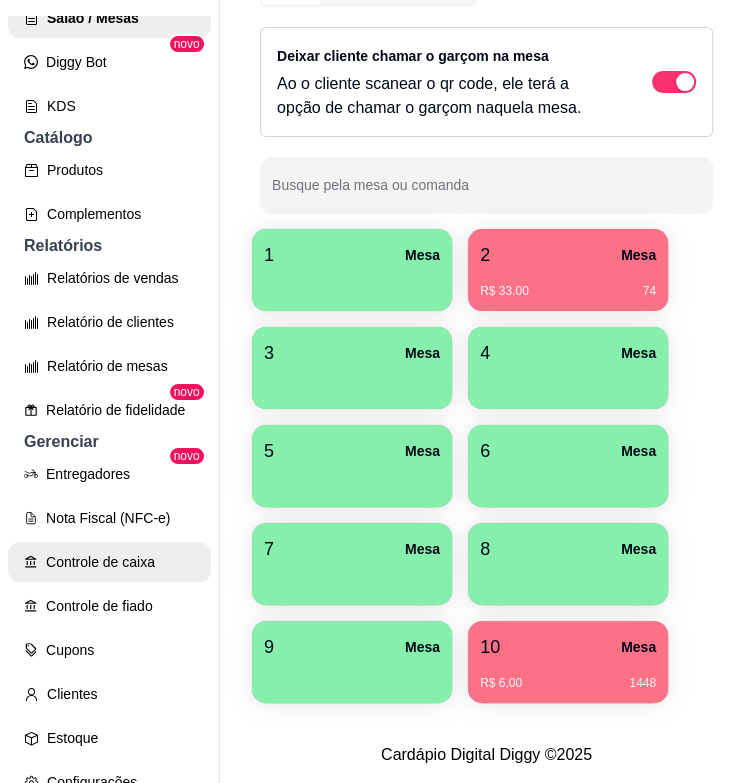 click on "Controle de caixa" at bounding box center (109, 562) 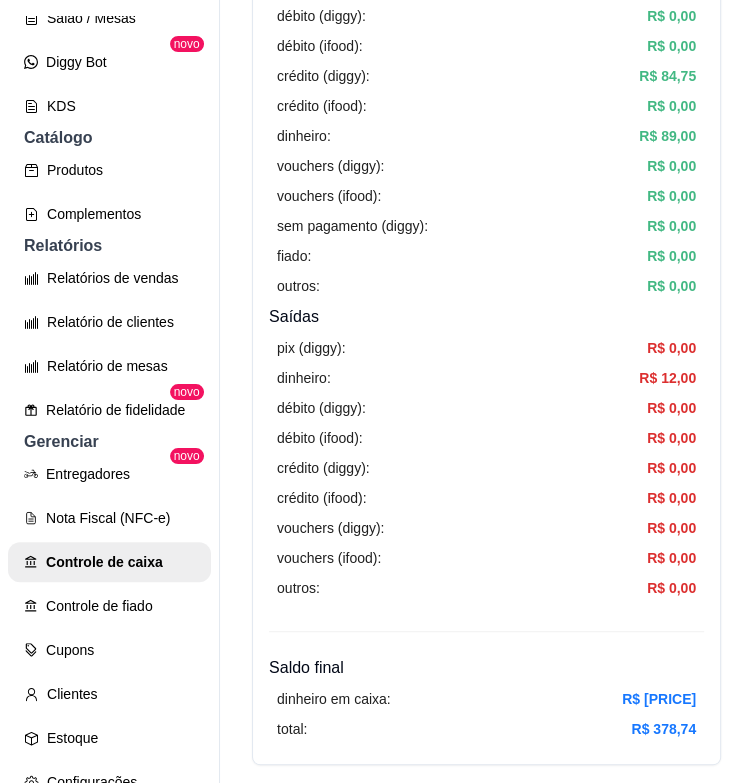 scroll, scrollTop: 500, scrollLeft: 0, axis: vertical 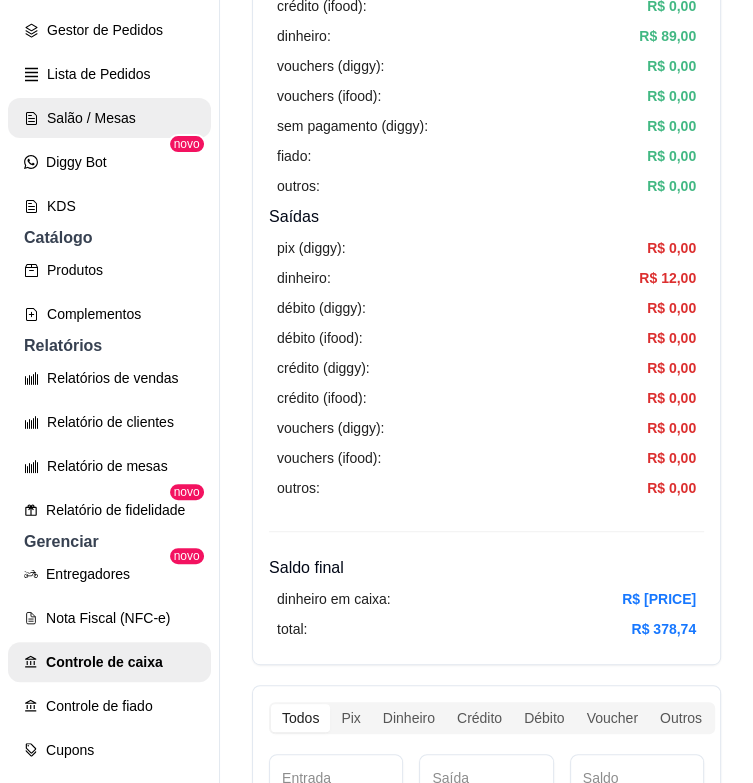 click on "Salão / Mesas" at bounding box center [109, 118] 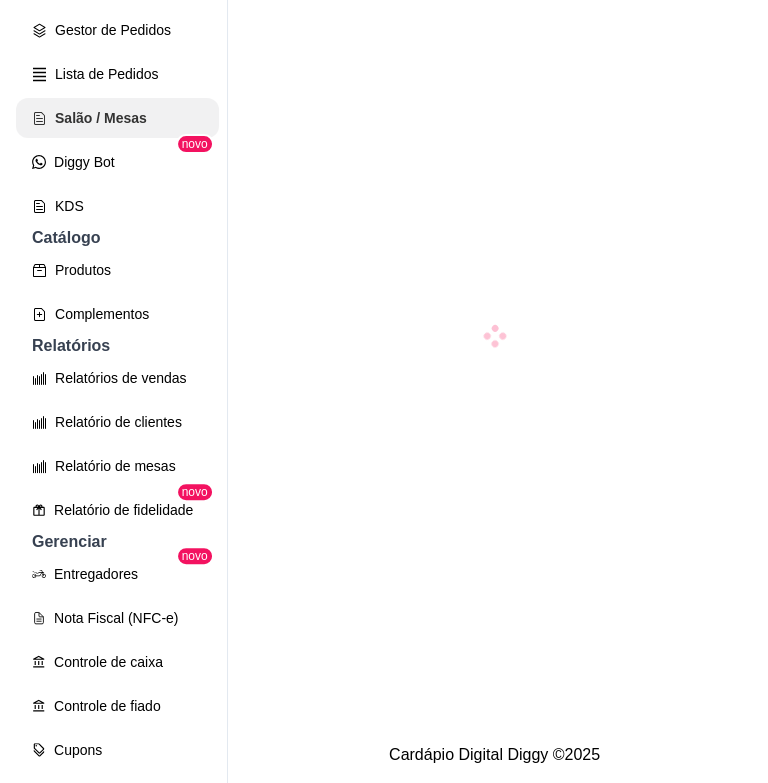 scroll, scrollTop: 0, scrollLeft: 0, axis: both 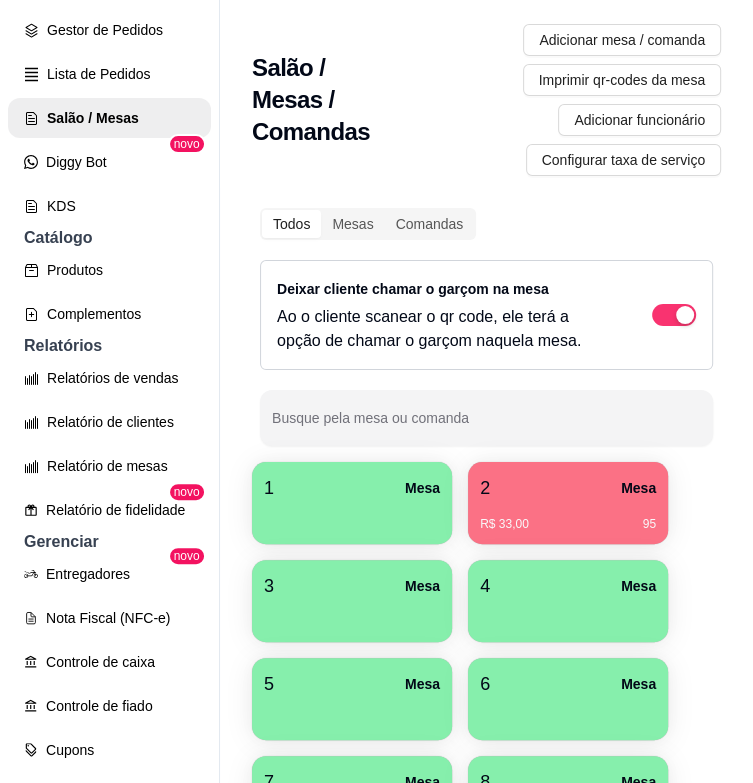 click on "[NUMBER] Mesa R$ 33,00 [NUMBER]" at bounding box center (568, 503) 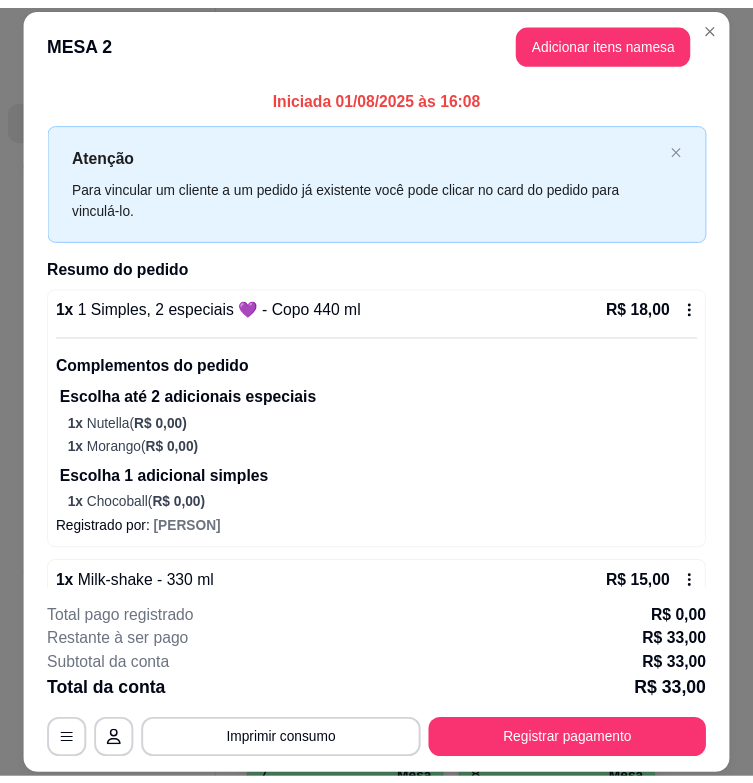 scroll, scrollTop: 100, scrollLeft: 0, axis: vertical 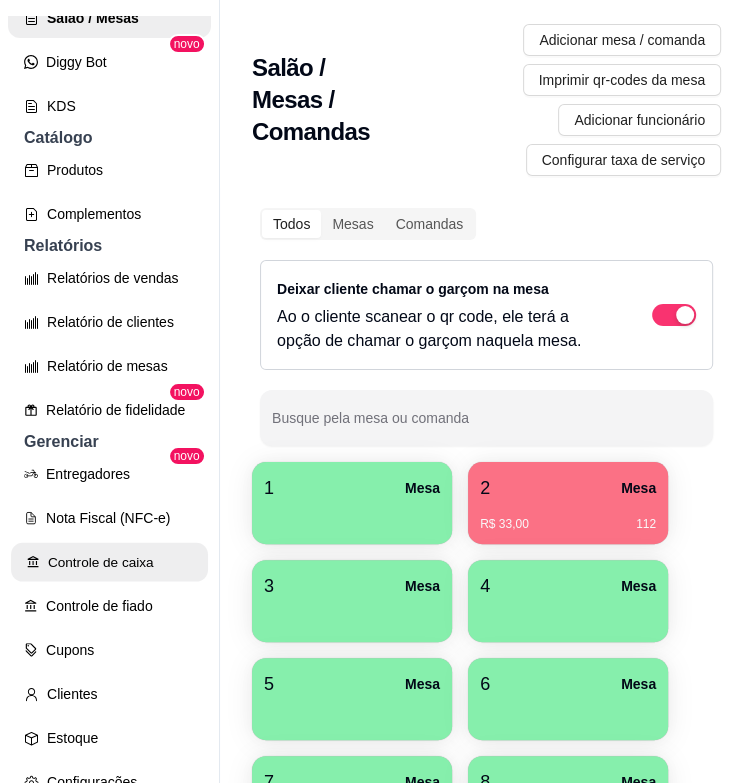click on "Controle de caixa" at bounding box center [109, 562] 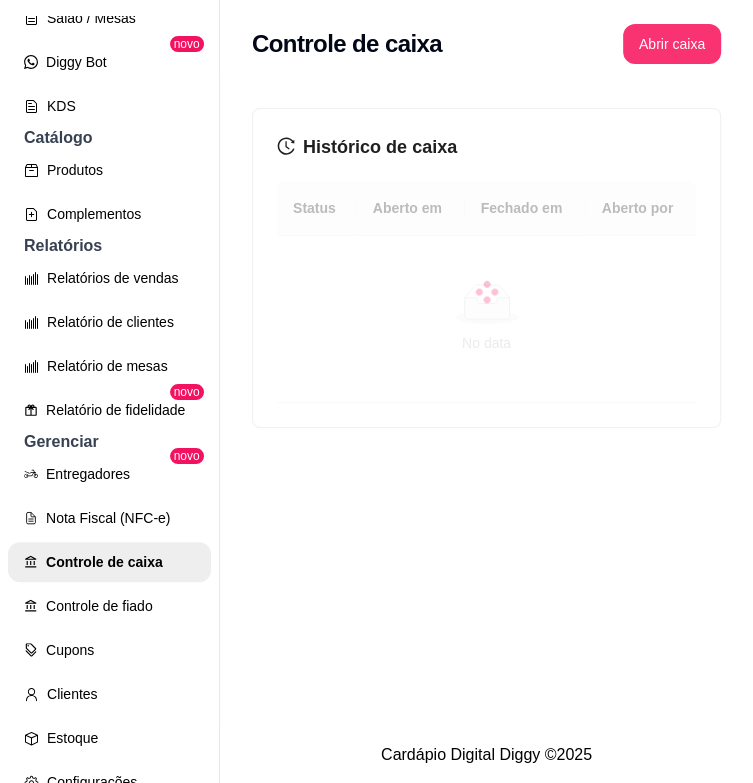 scroll, scrollTop: 32, scrollLeft: 0, axis: vertical 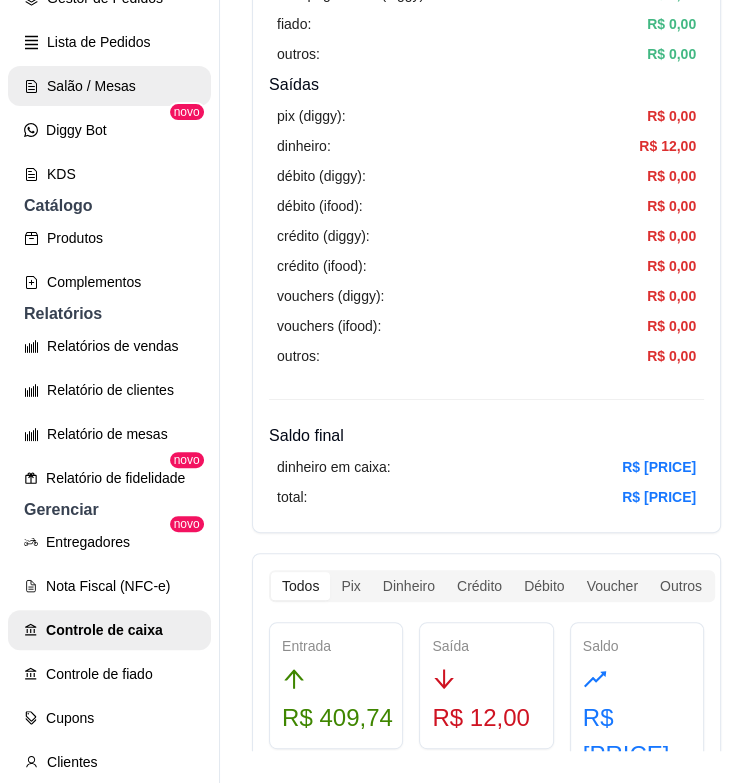 click on "Salão / Mesas" at bounding box center (109, 86) 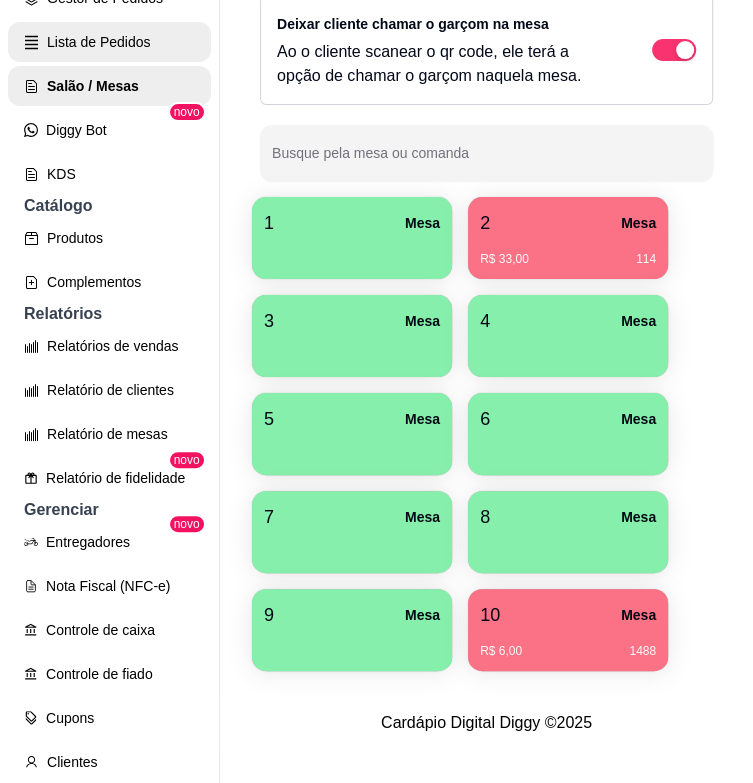 scroll, scrollTop: 0, scrollLeft: 0, axis: both 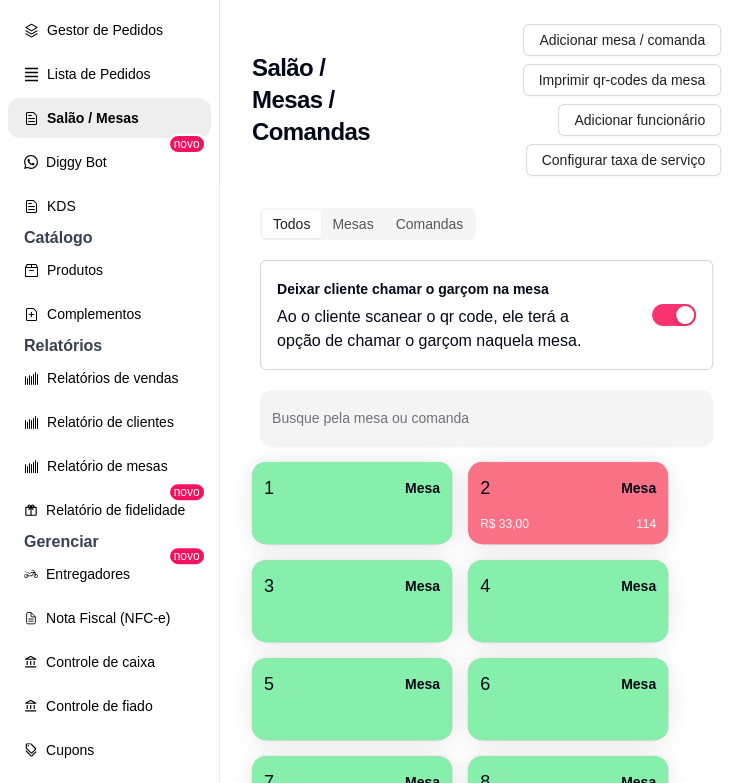 click on "R$ 33,00 [NUMBER]" at bounding box center (568, 517) 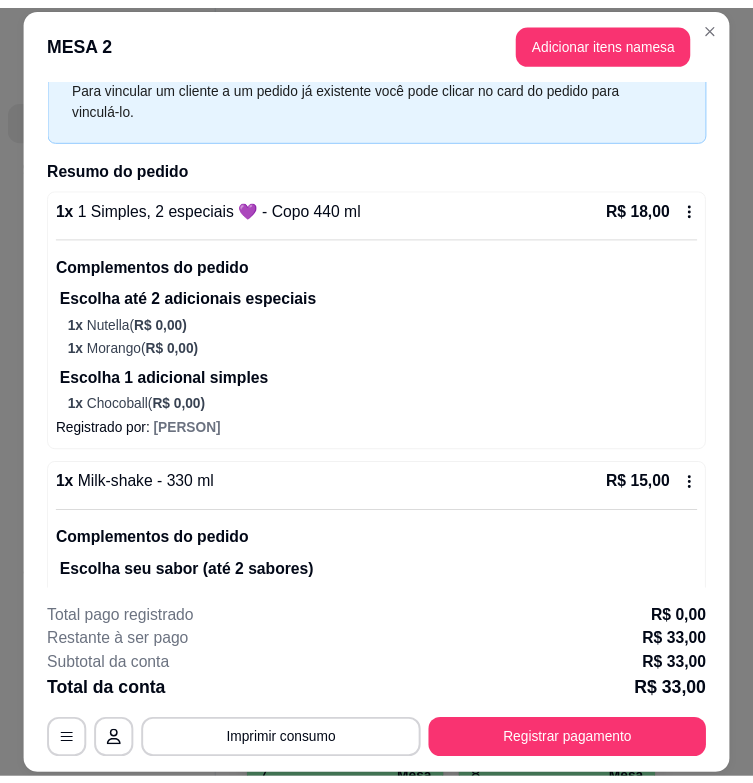 scroll, scrollTop: 0, scrollLeft: 0, axis: both 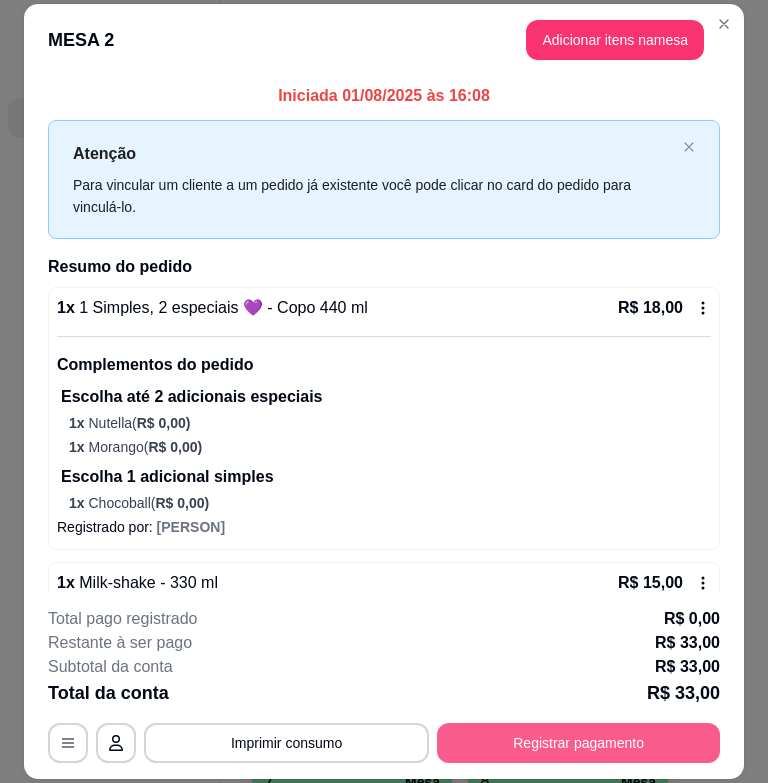 click on "Registrar pagamento" at bounding box center (578, 743) 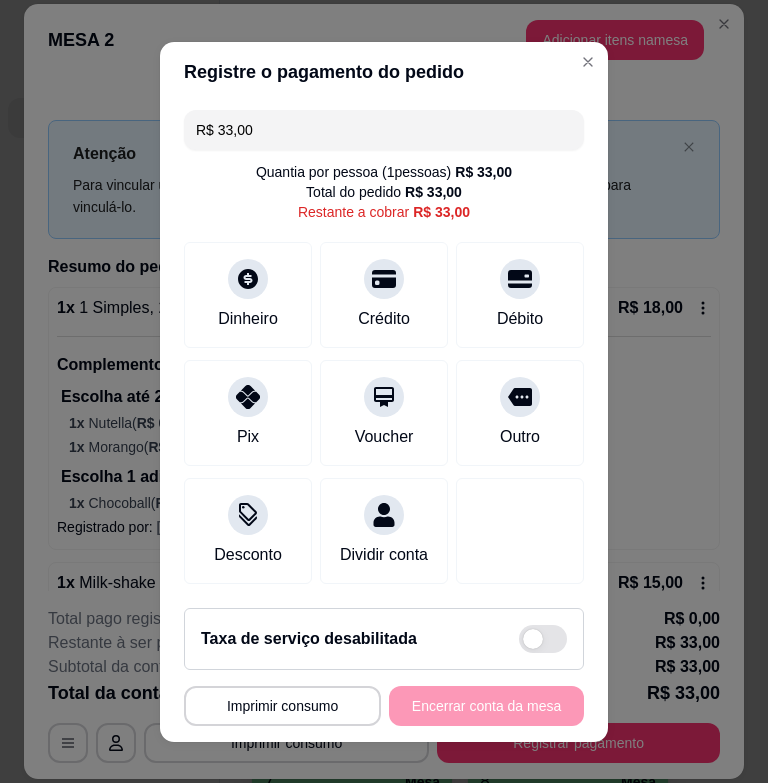 click on "R$ 33,00" at bounding box center (384, 130) 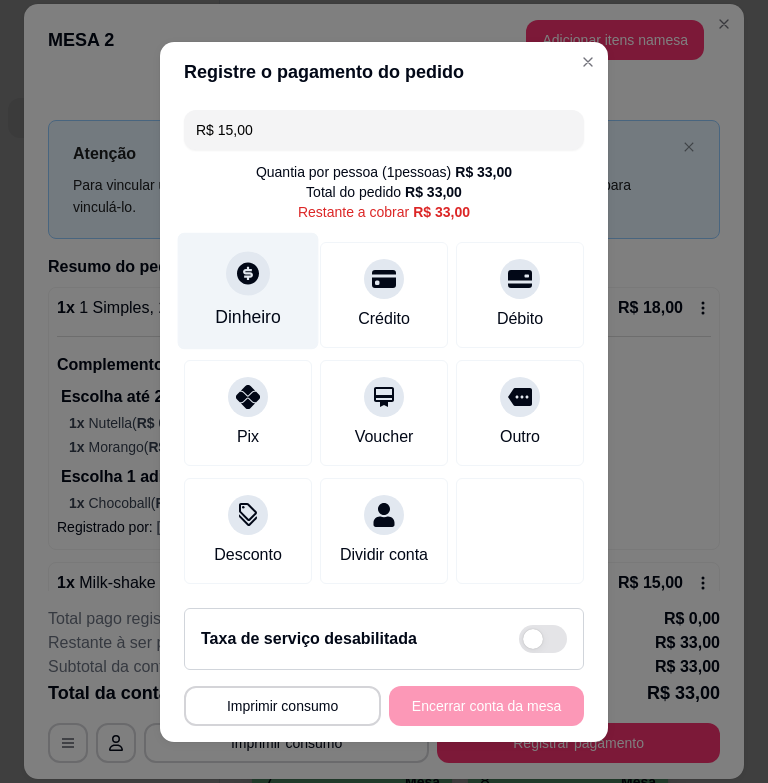 type on "R$ 15,00" 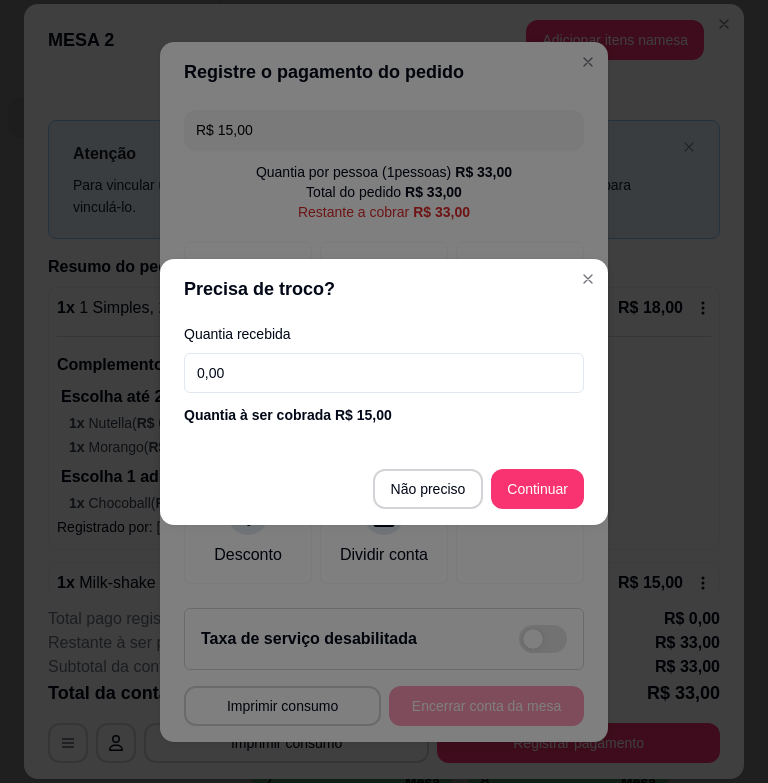click on "0,00" at bounding box center (384, 373) 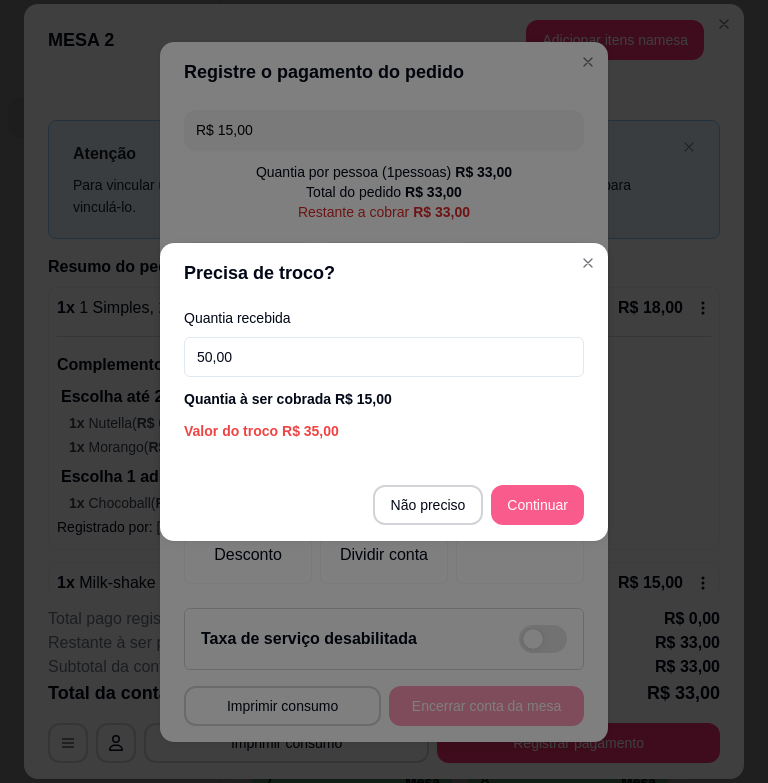 type on "50,00" 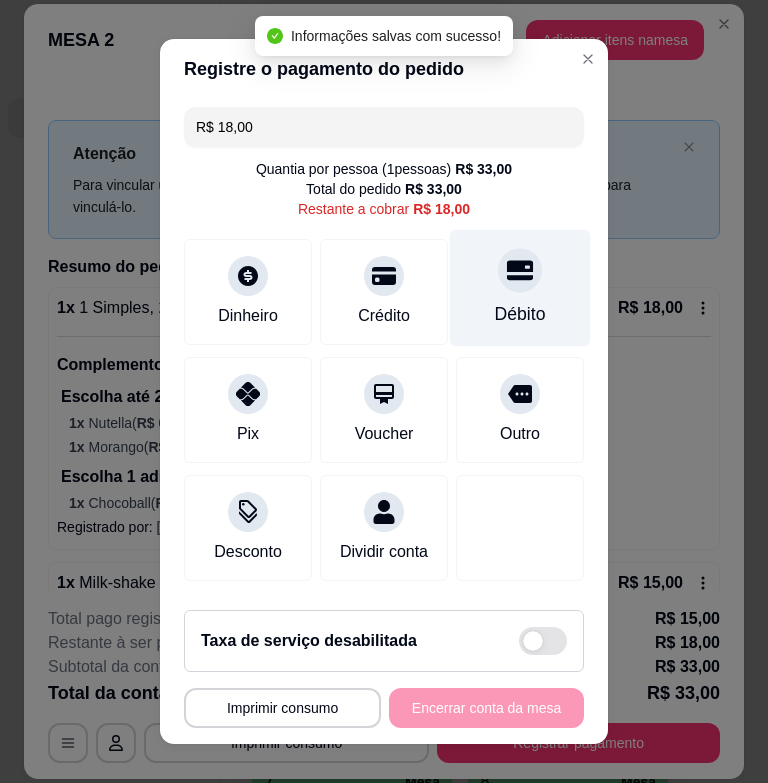 click on "Débito" at bounding box center [520, 314] 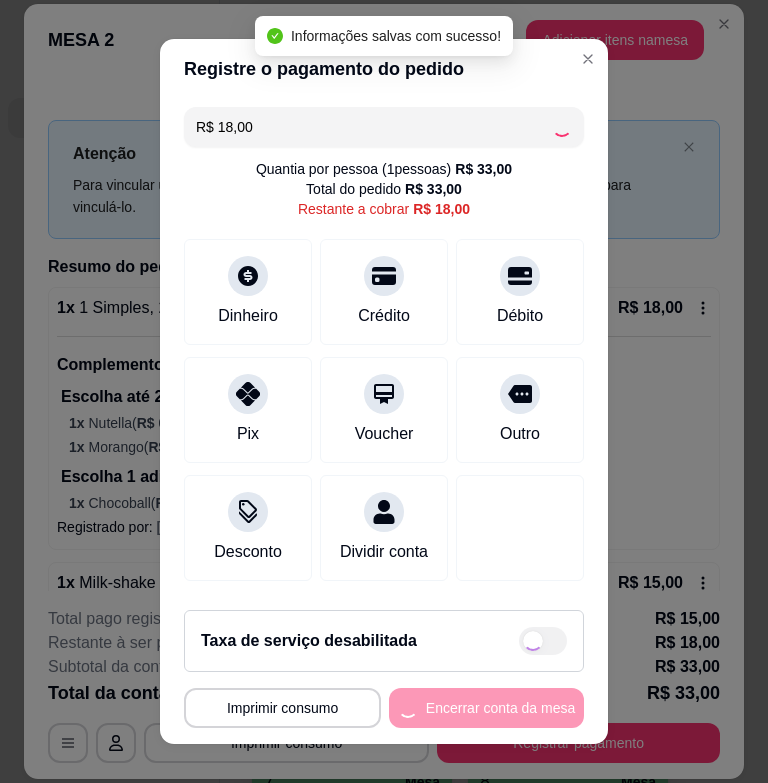 type on "R$ 0,00" 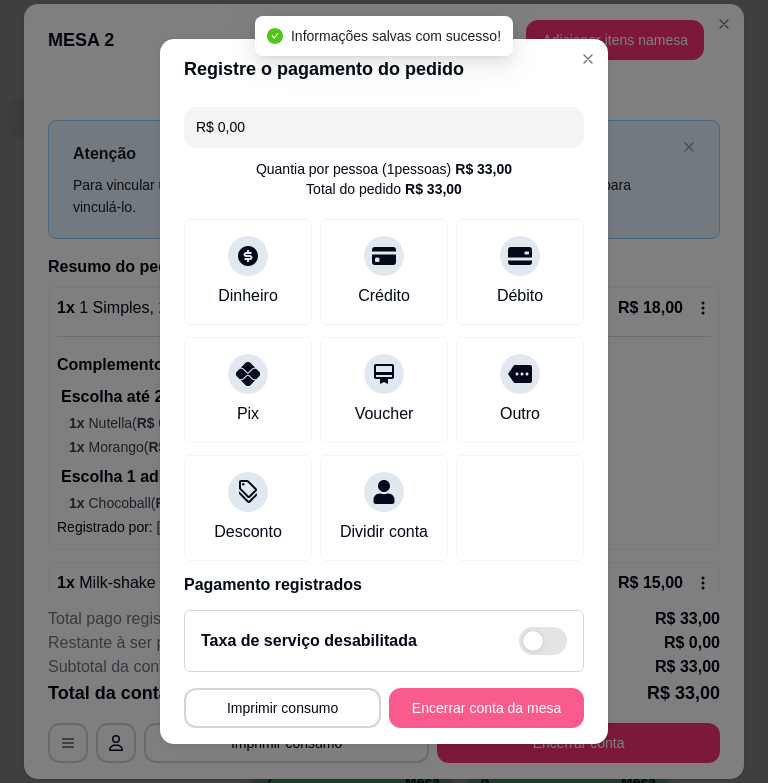 click on "Encerrar conta da mesa" at bounding box center (486, 708) 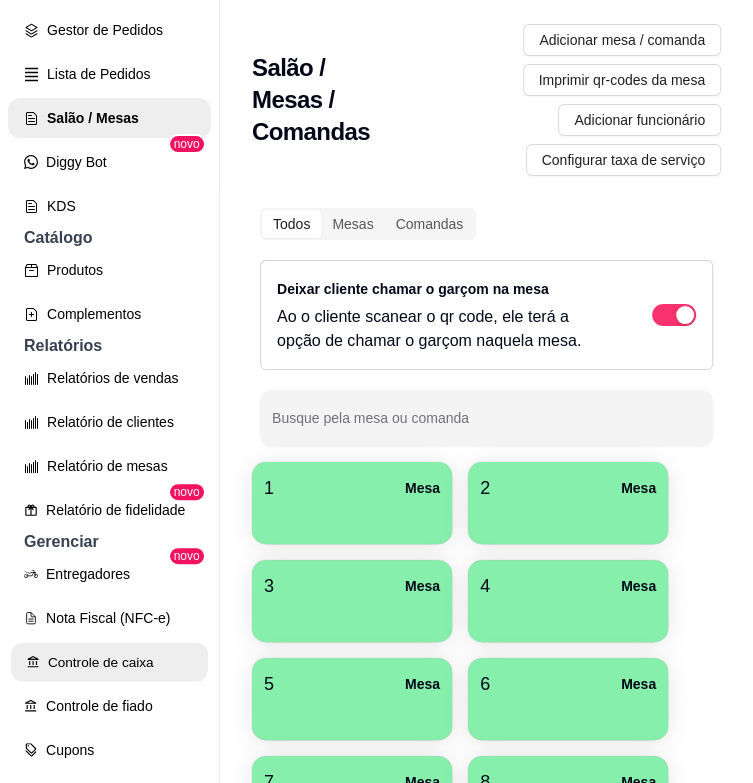 click on "Controle de caixa" at bounding box center [109, 662] 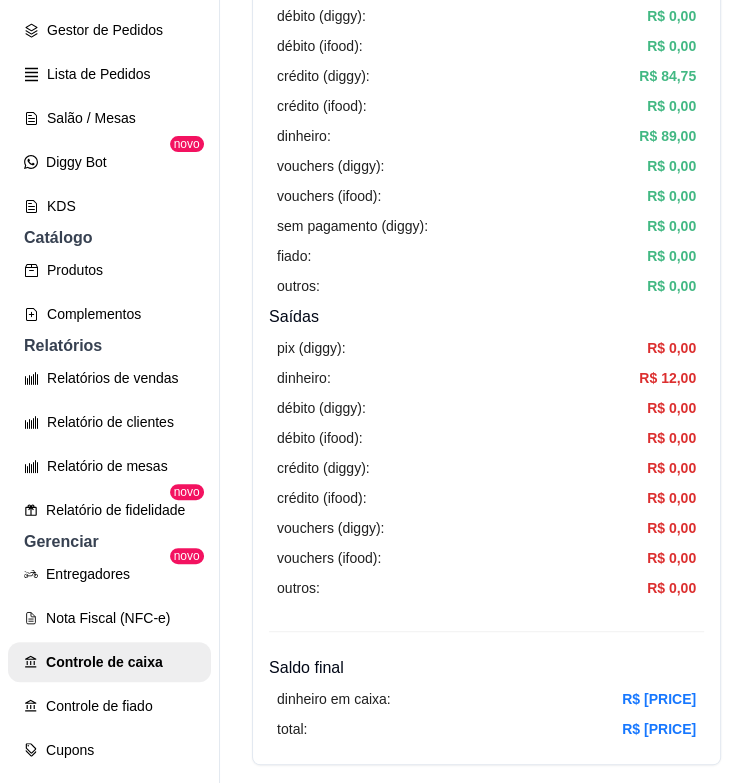 scroll, scrollTop: 500, scrollLeft: 0, axis: vertical 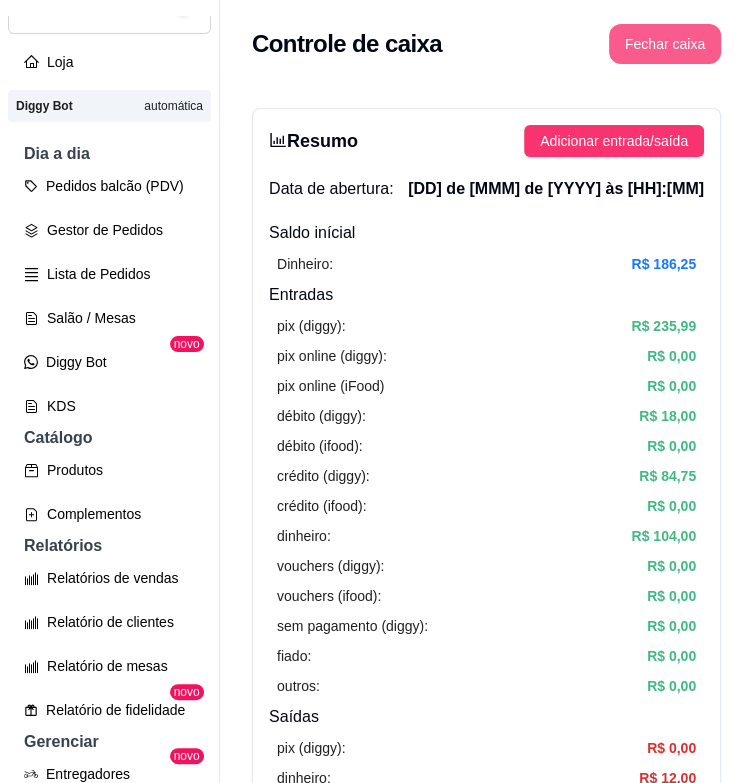 click on "Fechar caixa" at bounding box center (665, 44) 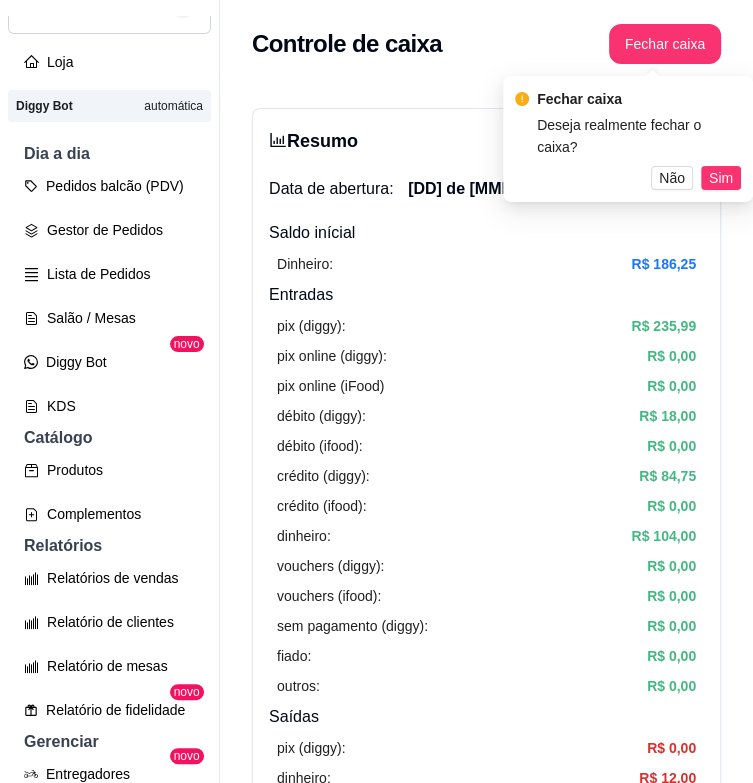 click on "Dinheiro: [PRICE]" at bounding box center [486, 264] 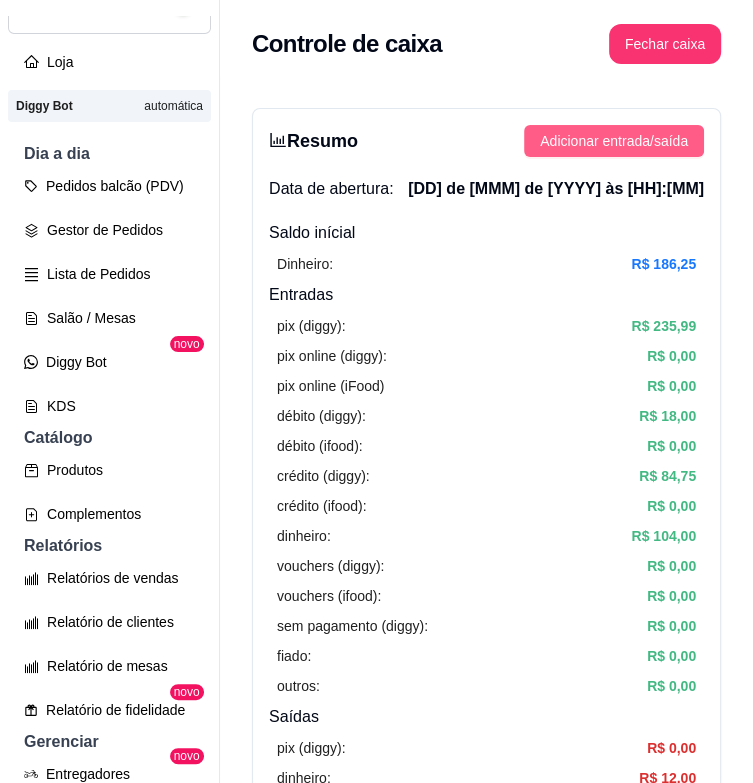 click on "Adicionar entrada/saída" at bounding box center [614, 141] 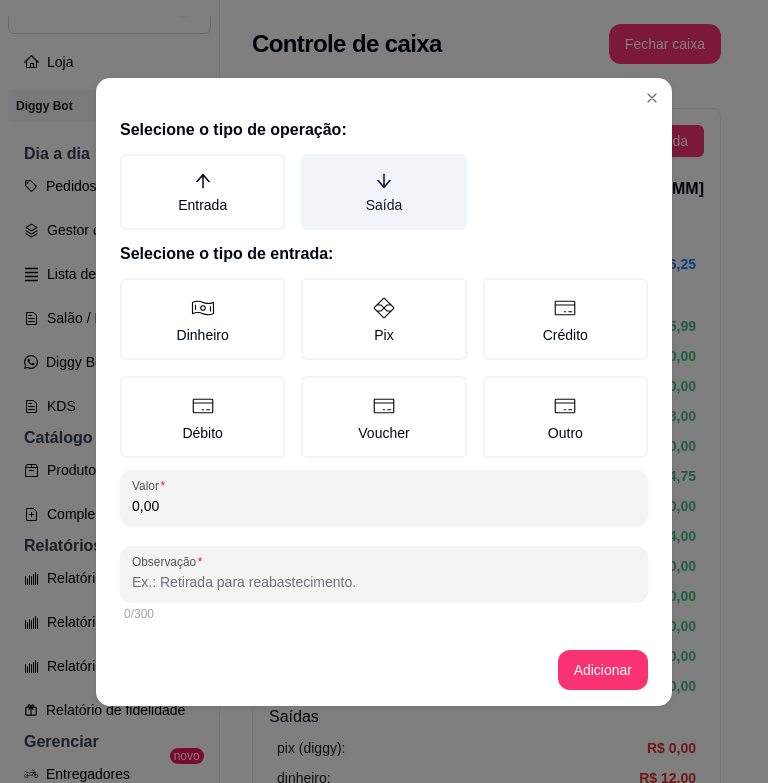 click 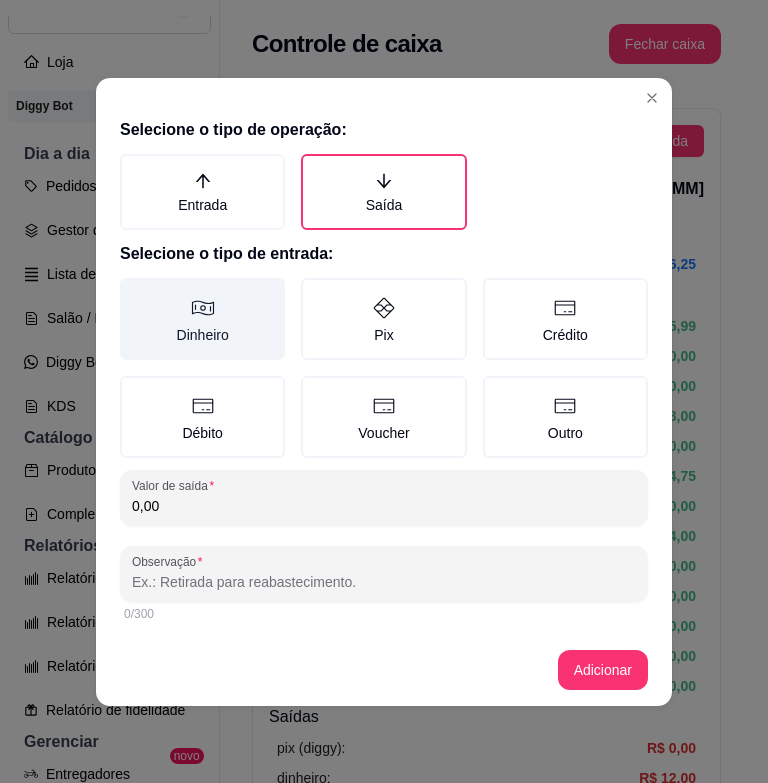 click on "Dinheiro" at bounding box center (202, 319) 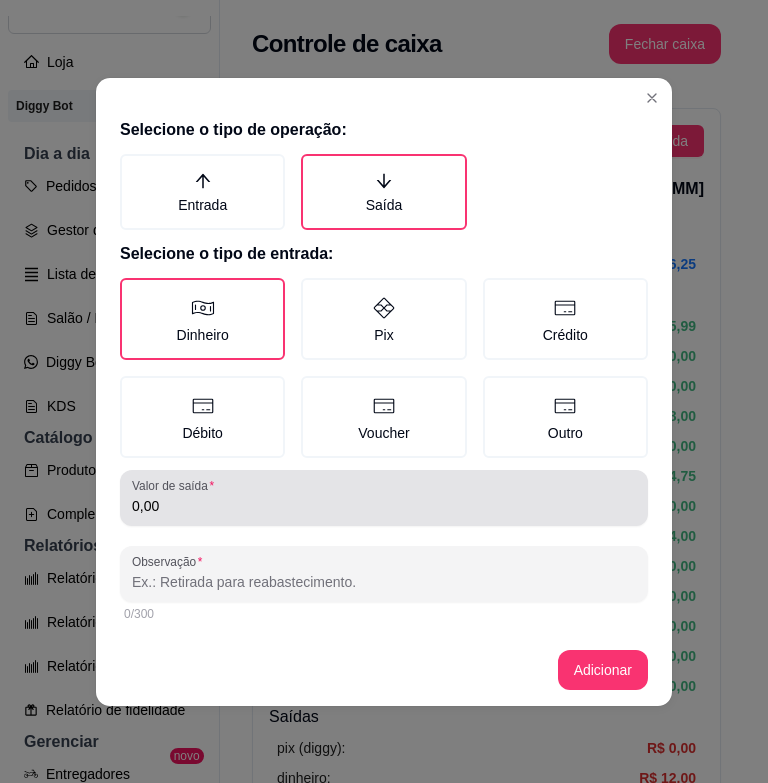 click on "0,00" at bounding box center (384, 506) 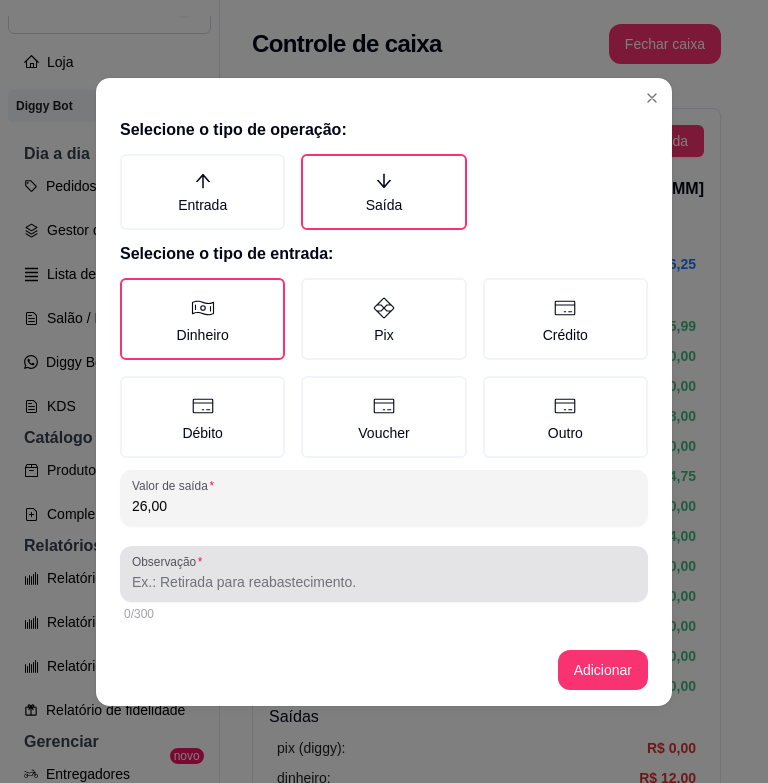 type on "26,00" 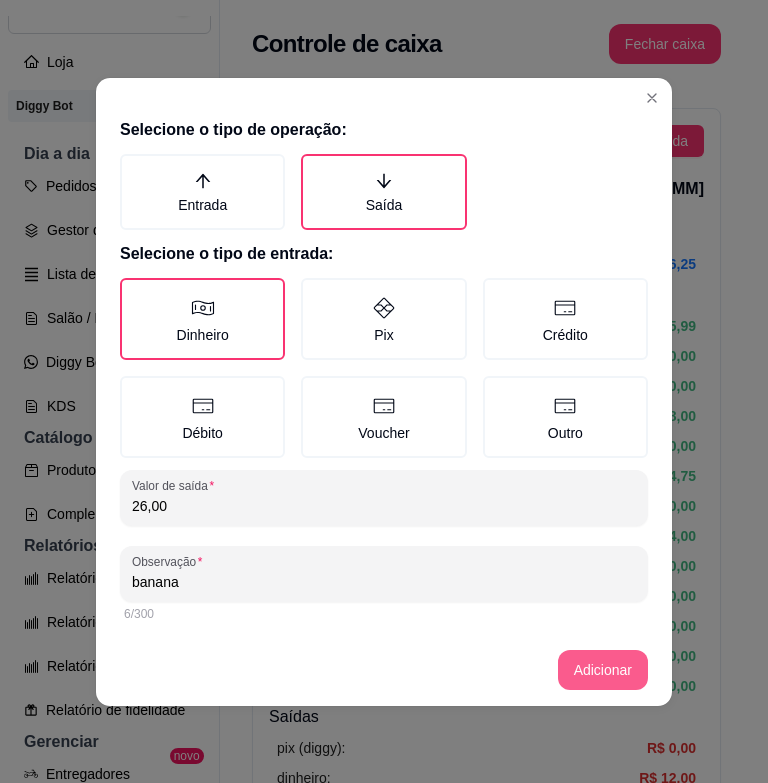 type on "banana" 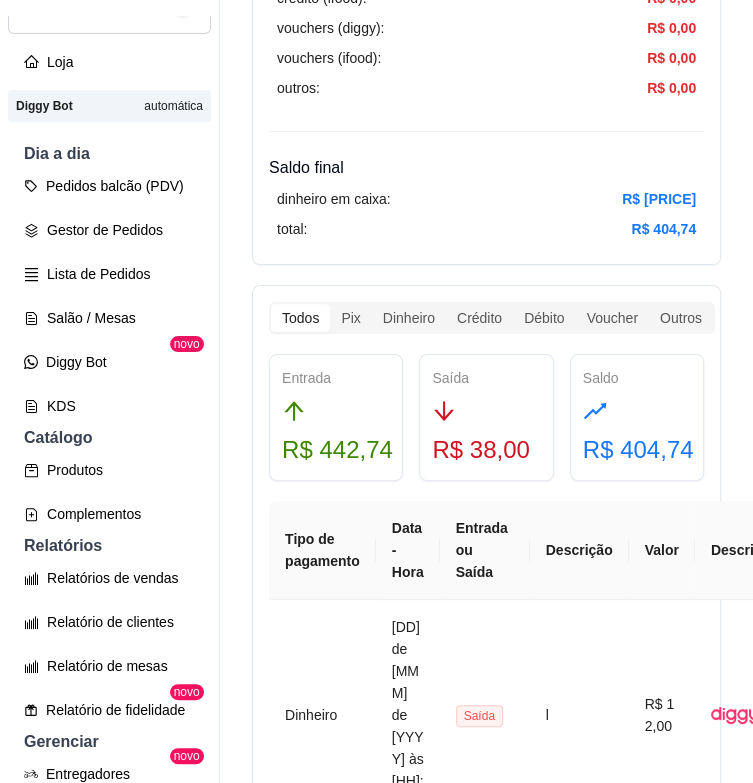 scroll, scrollTop: 1000, scrollLeft: 0, axis: vertical 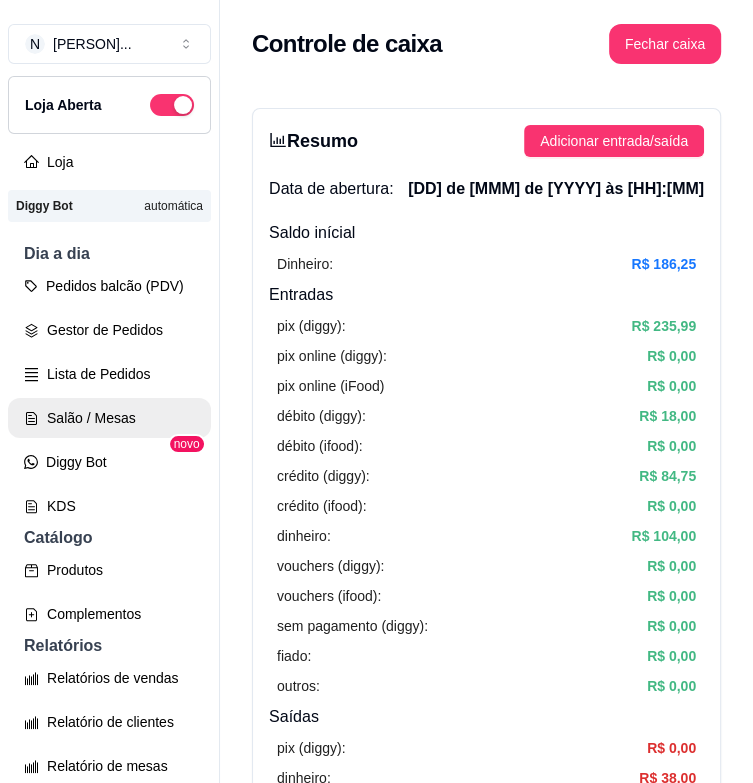 click on "Salão / Mesas" at bounding box center (109, 418) 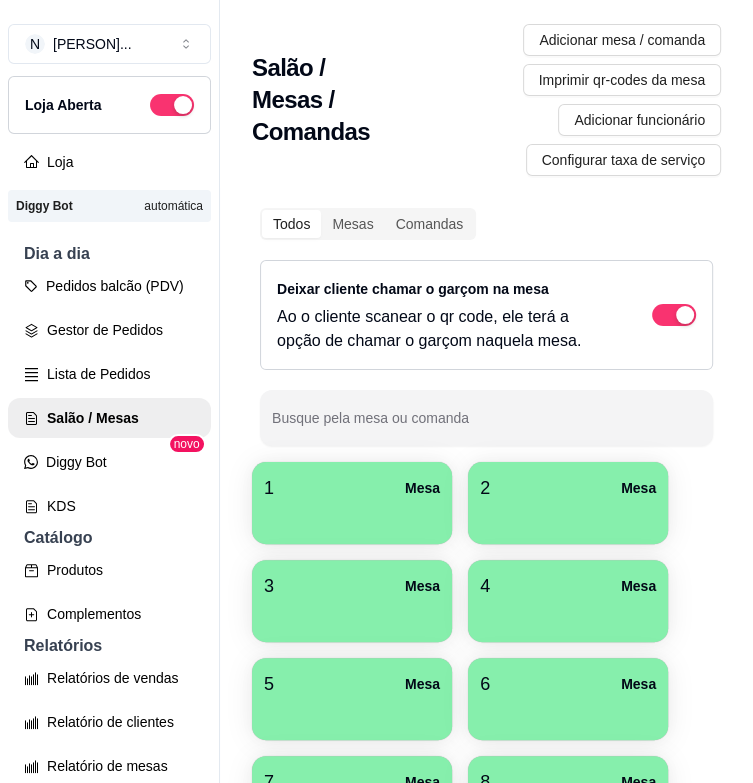 click at bounding box center (352, 517) 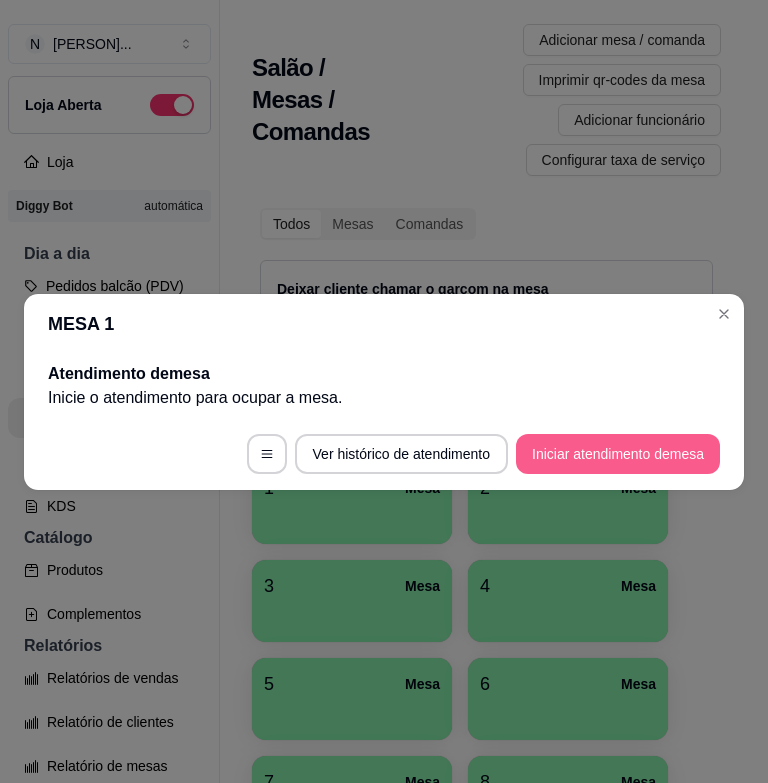 click on "Iniciar atendimento de  mesa" at bounding box center (618, 454) 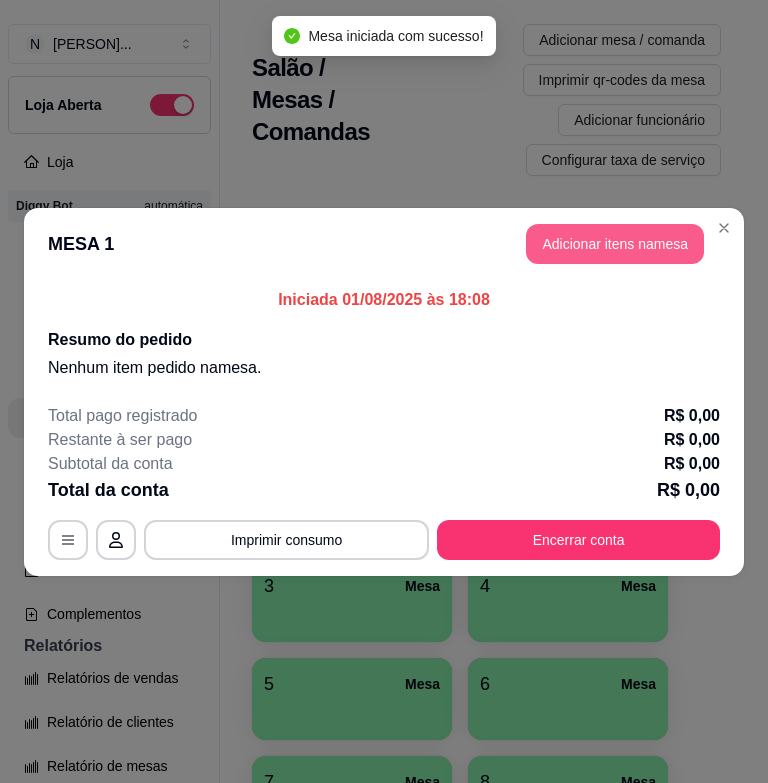 click on "Adicionar itens na  mesa" at bounding box center (615, 244) 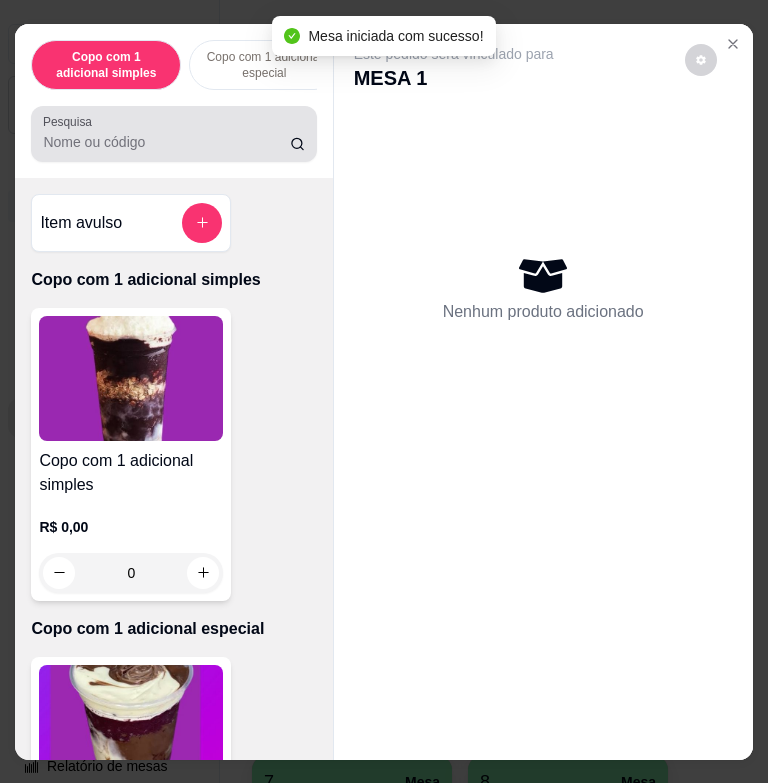 click on "Pesquisa" at bounding box center [166, 142] 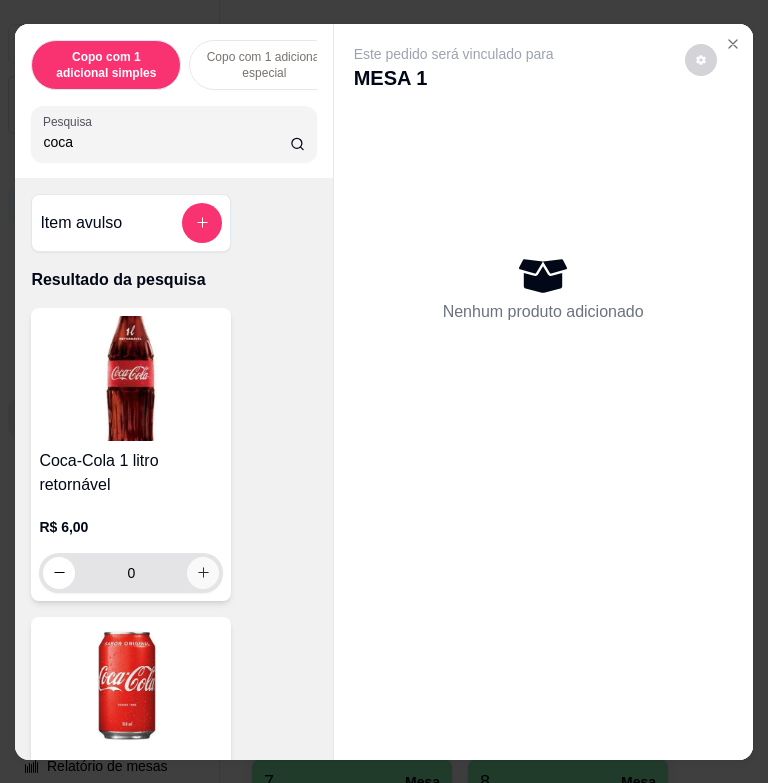 type on "coca" 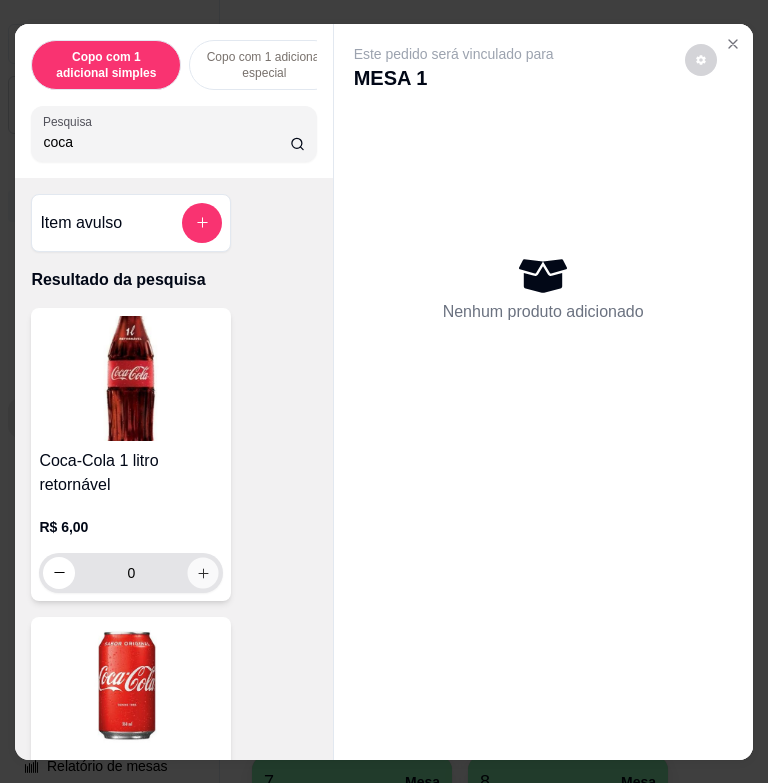 click at bounding box center (203, 572) 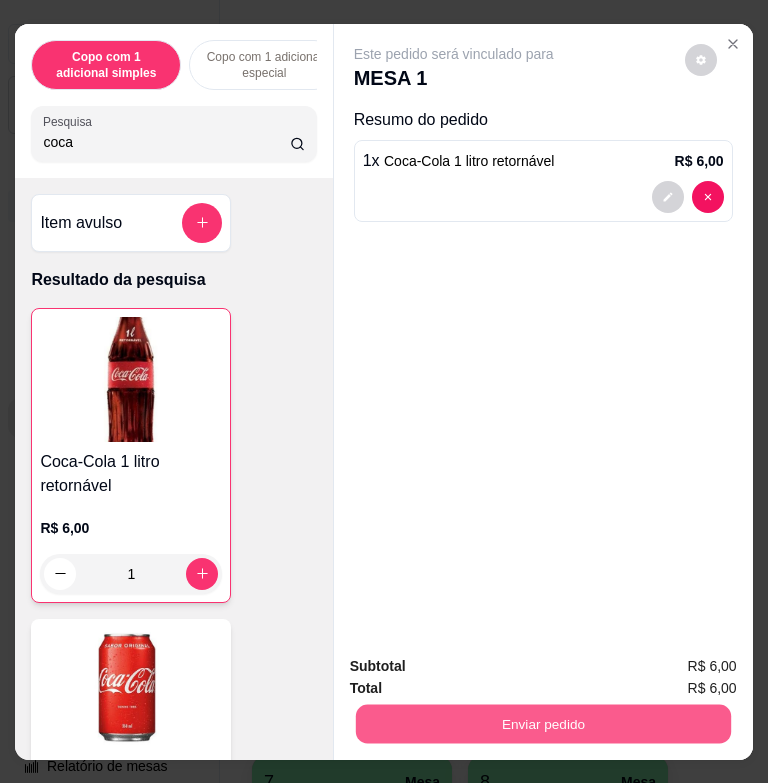 click on "Enviar pedido" at bounding box center (542, 723) 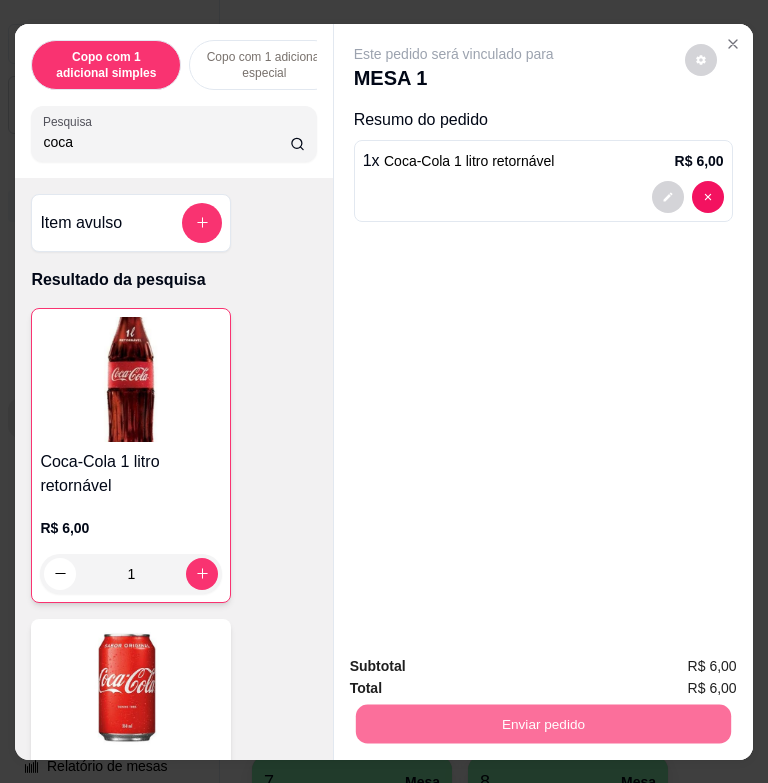 click on "Não registrar e enviar pedido" at bounding box center [473, 667] 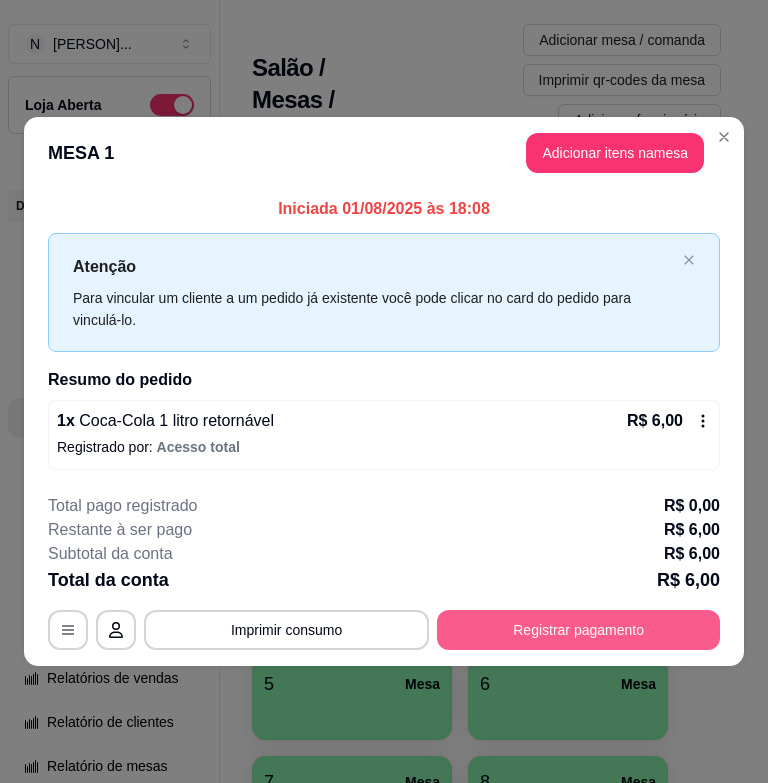 click on "Registrar pagamento" at bounding box center [578, 630] 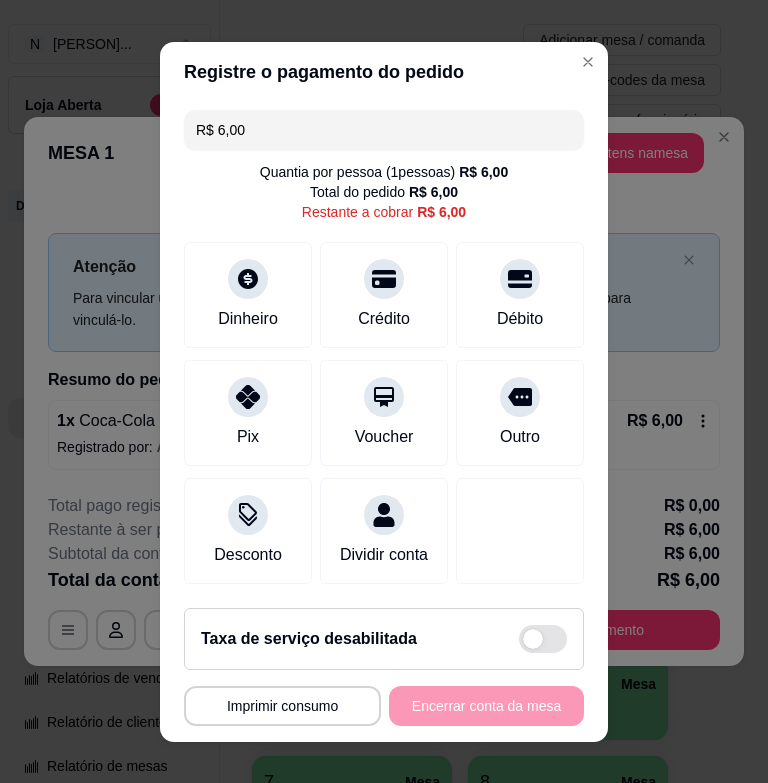 click on "R$ 6,00" at bounding box center (384, 130) 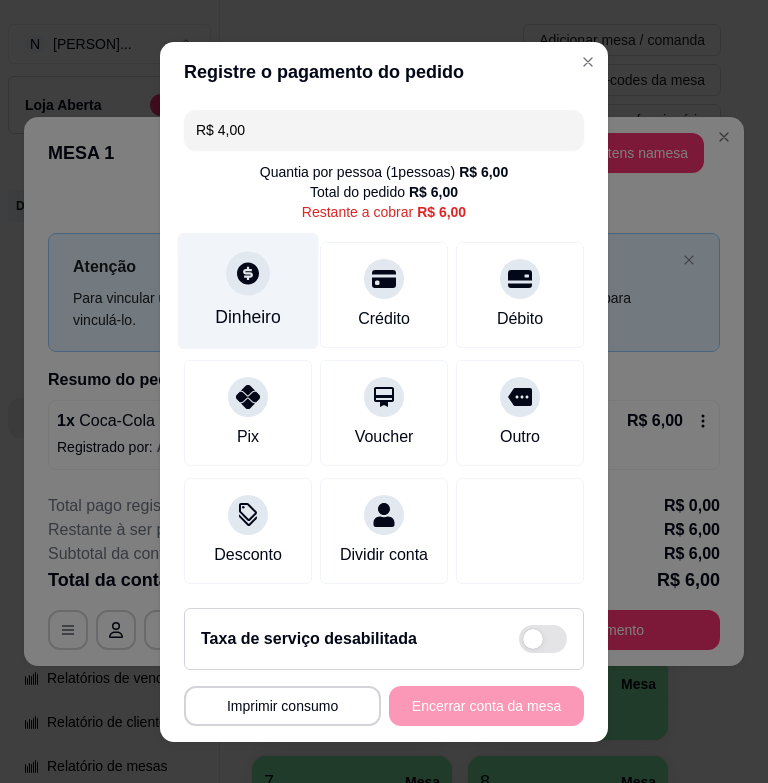 click 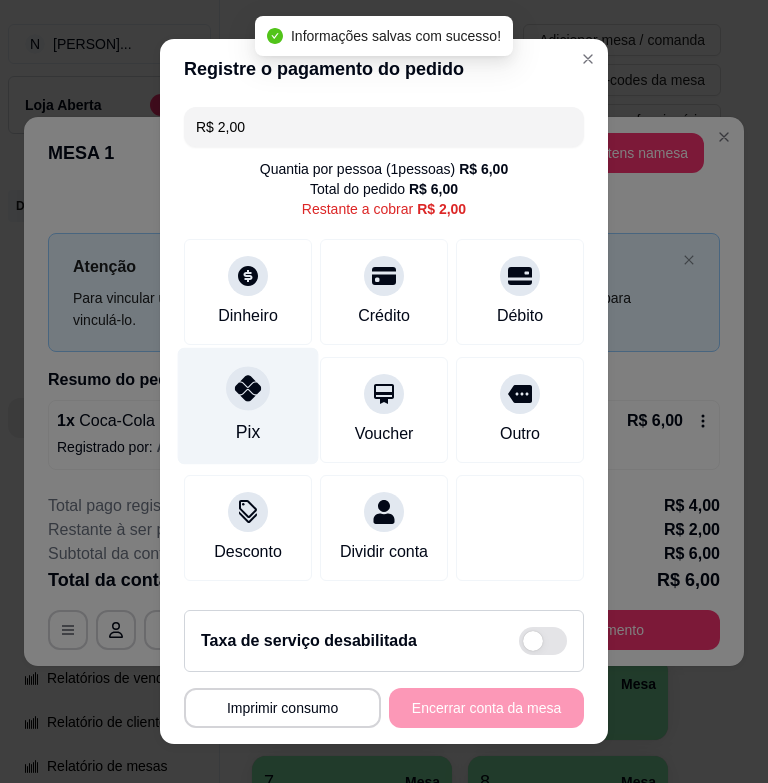 click on "Pix" at bounding box center [248, 406] 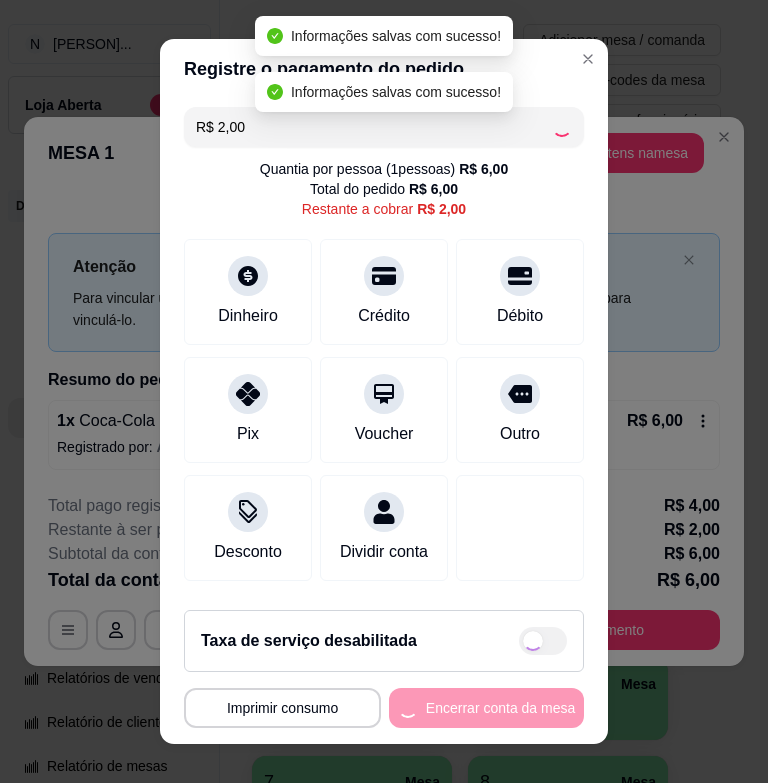 type on "R$ 0,00" 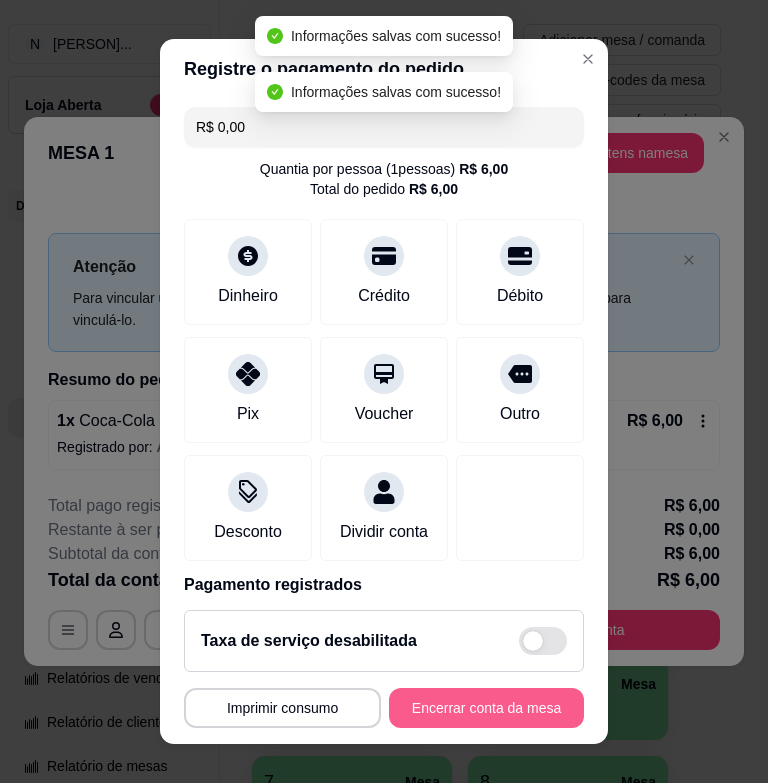 click on "Encerrar conta da mesa" at bounding box center (486, 708) 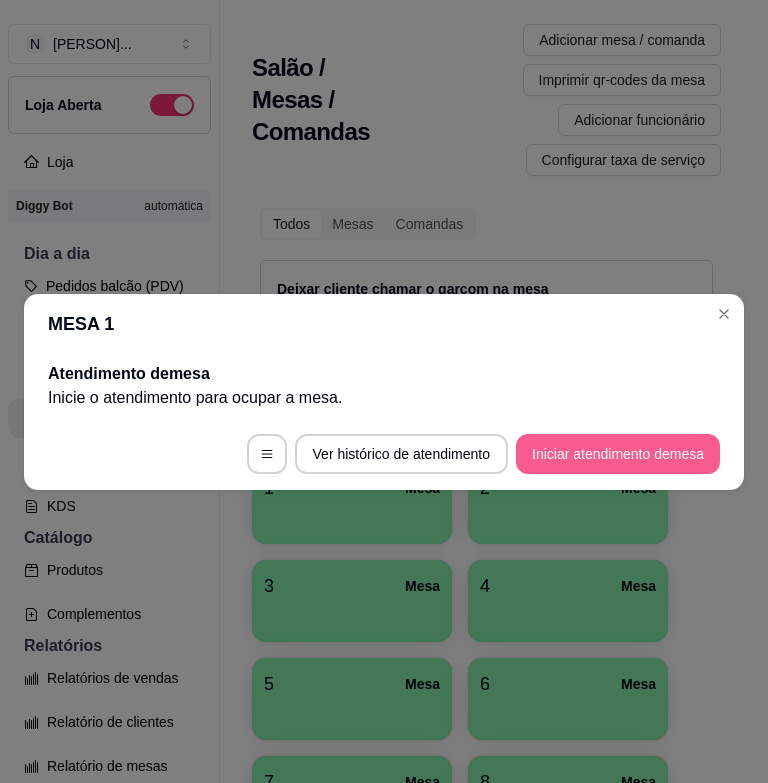 click on "Iniciar atendimento de  mesa" at bounding box center (618, 454) 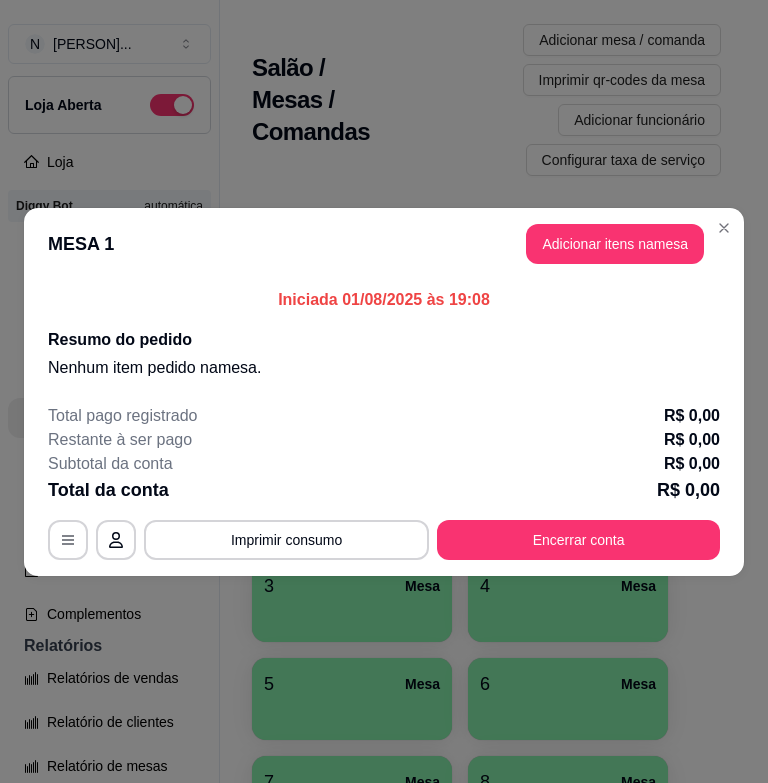 click on "MESA 1 Adicionar itens na  mesa" at bounding box center (384, 244) 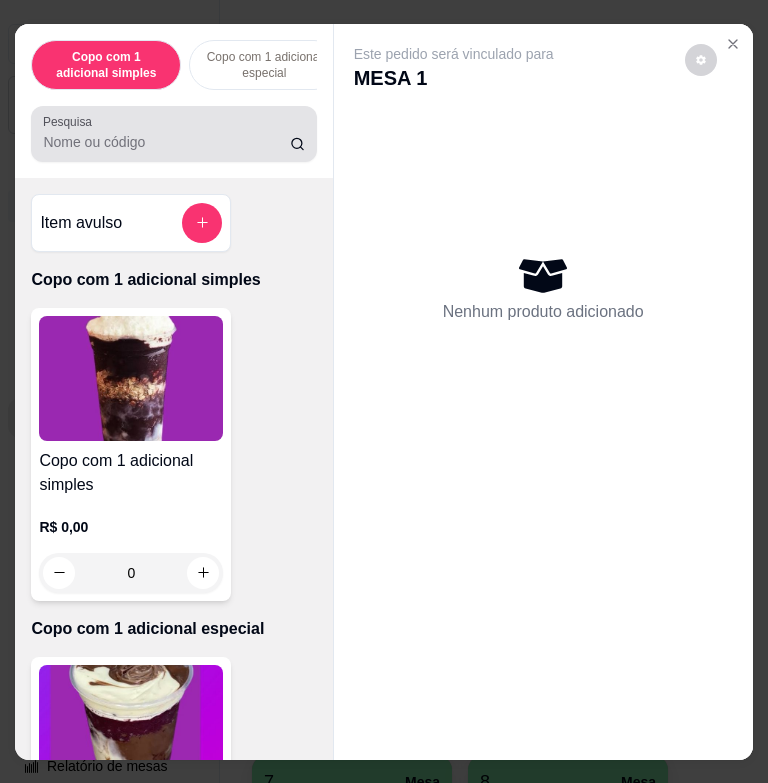 click at bounding box center [173, 134] 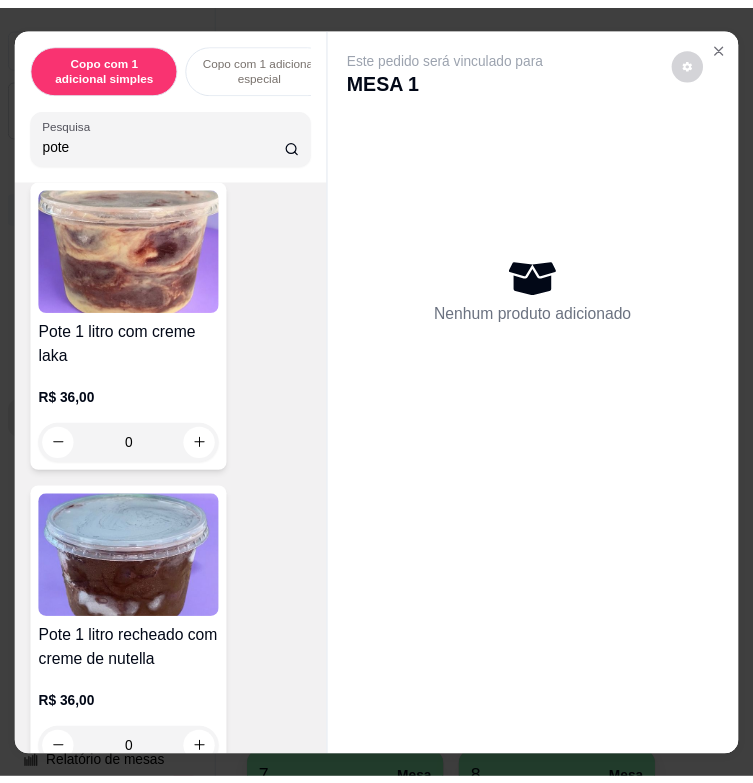 scroll, scrollTop: 800, scrollLeft: 0, axis: vertical 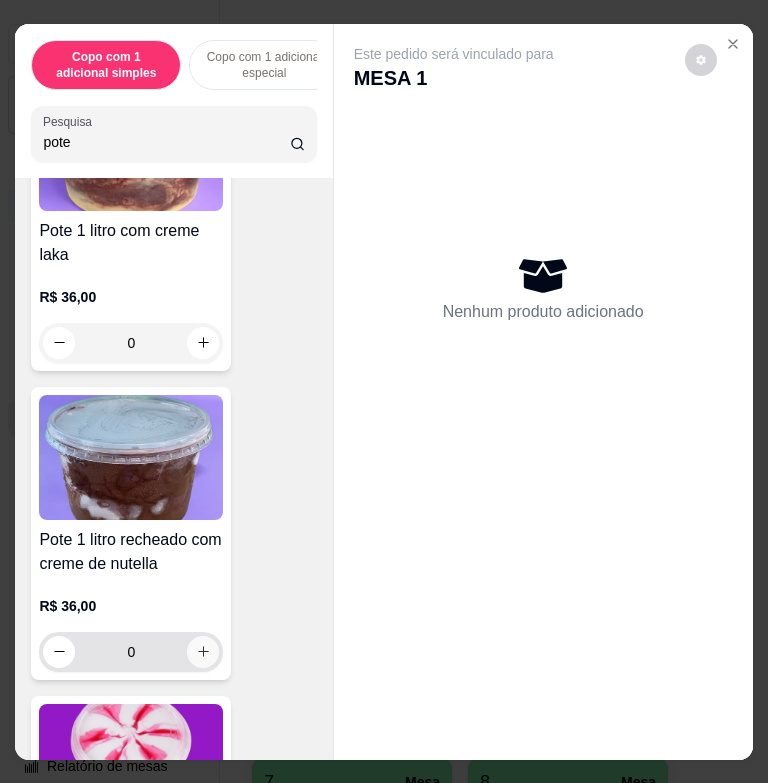 type on "pote" 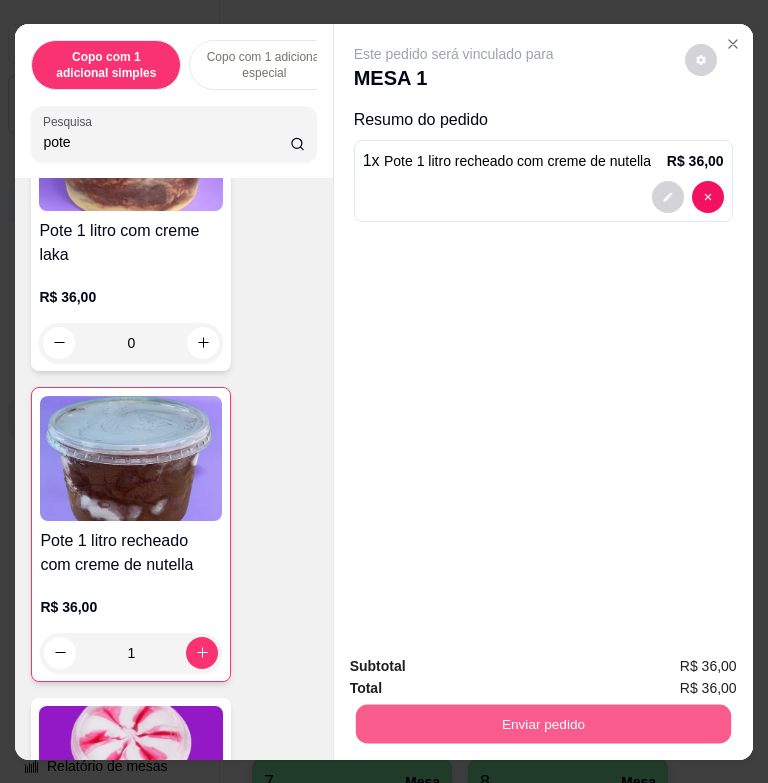 click on "Enviar pedido" at bounding box center [542, 723] 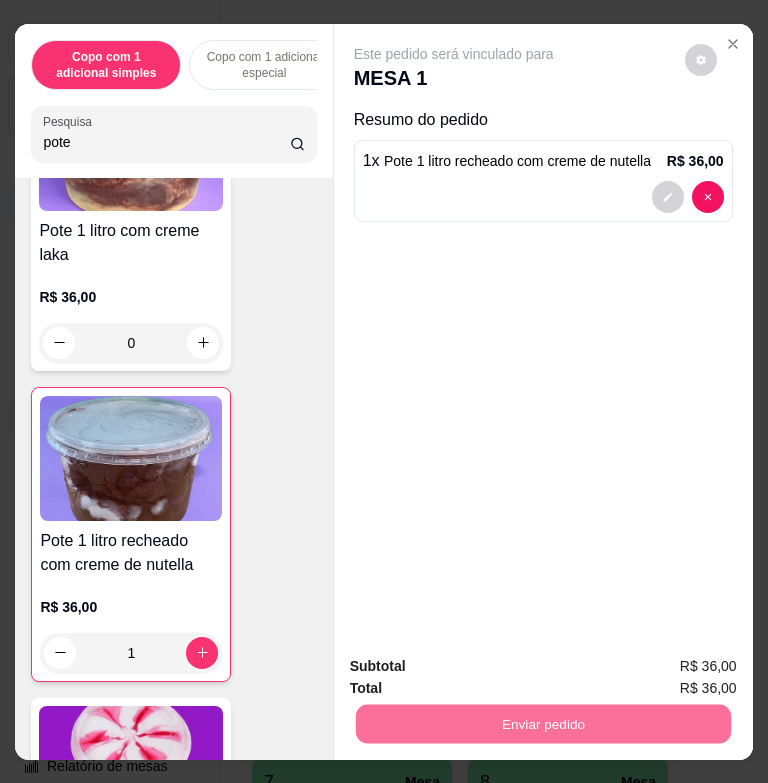 click on "Não registrar e enviar pedido" at bounding box center (473, 667) 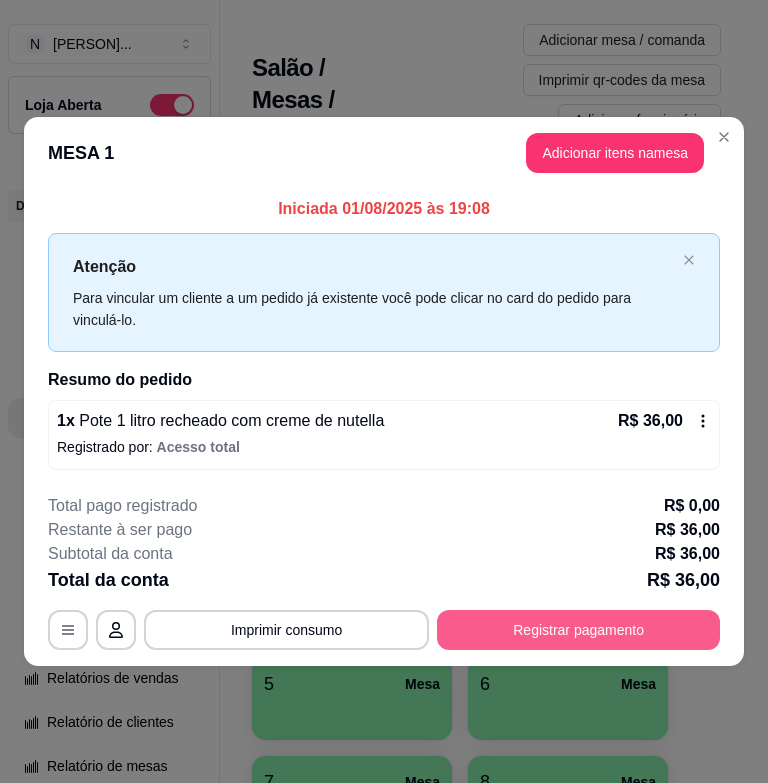 click on "Registrar pagamento" at bounding box center [578, 630] 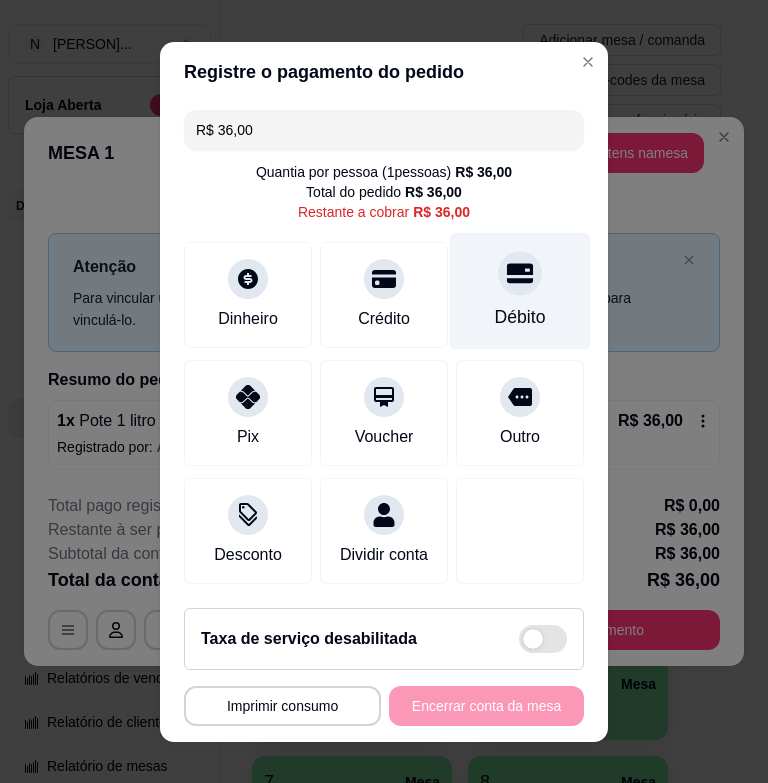click on "Débito" at bounding box center [520, 290] 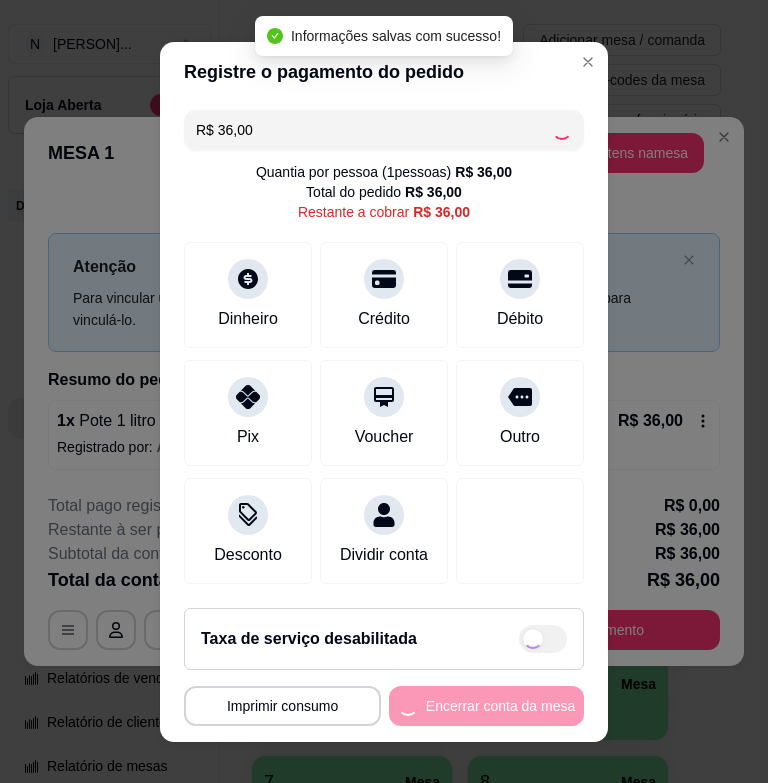 type on "R$ 0,00" 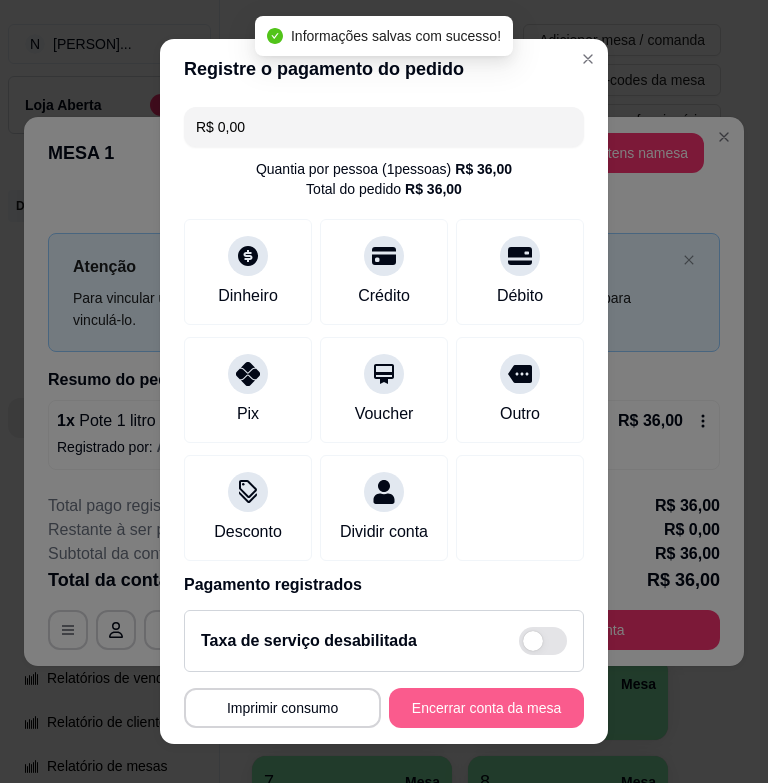 click on "Encerrar conta da mesa" at bounding box center [486, 708] 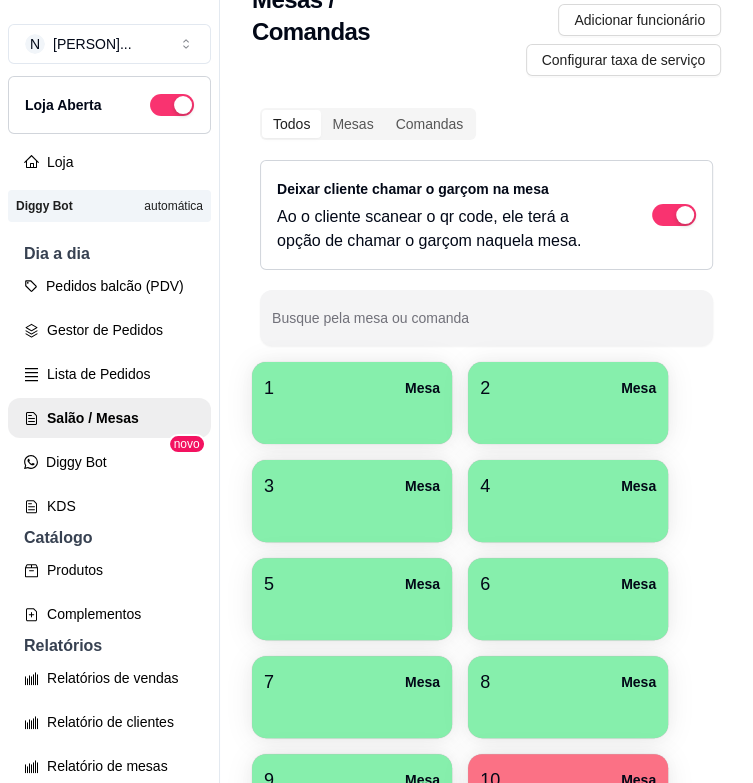 scroll, scrollTop: 200, scrollLeft: 0, axis: vertical 